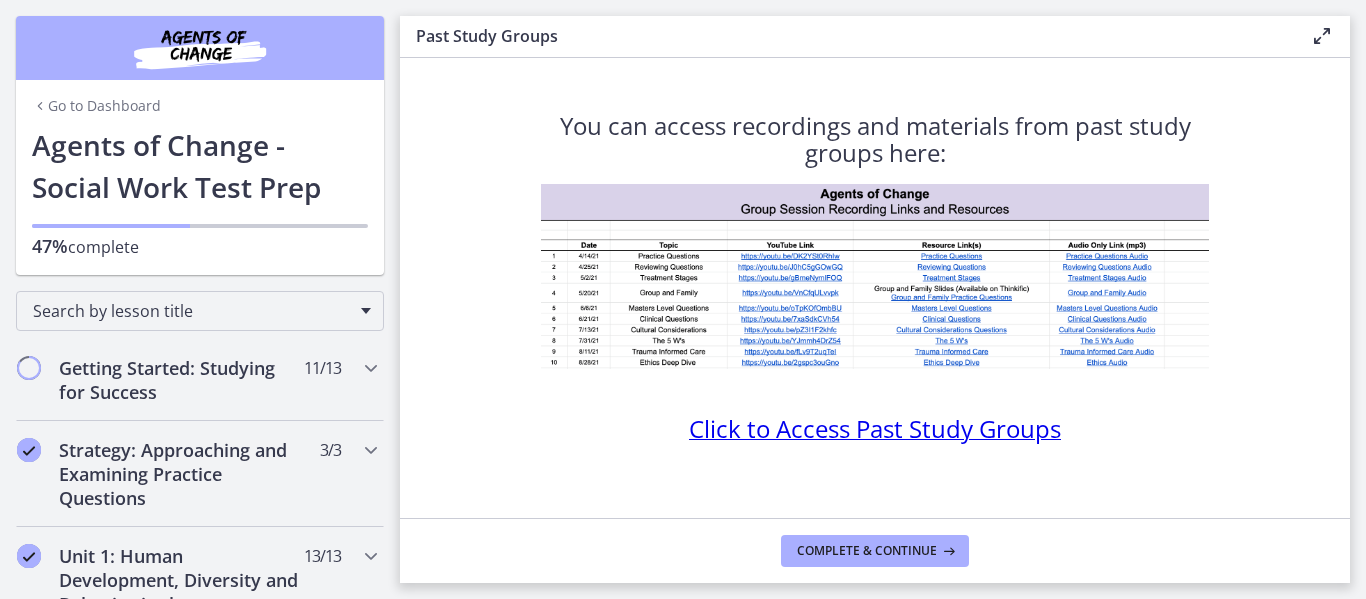 scroll, scrollTop: 0, scrollLeft: 0, axis: both 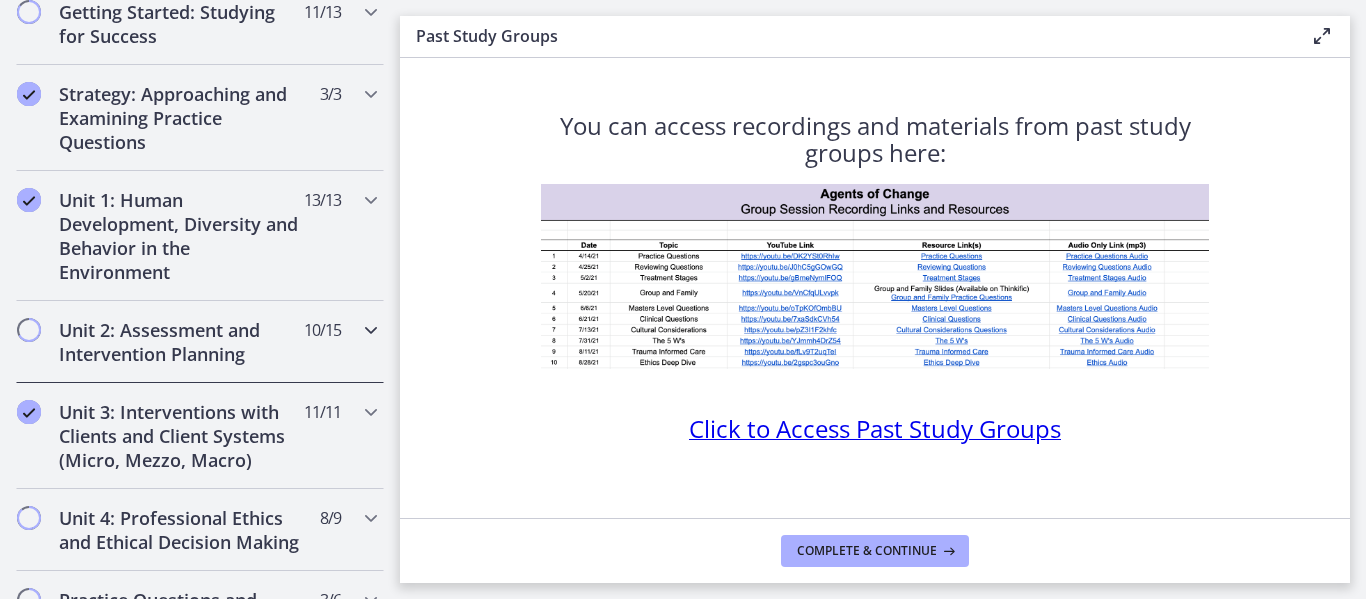 click on "Unit 2: Assessment and Intervention Planning" at bounding box center [181, 342] 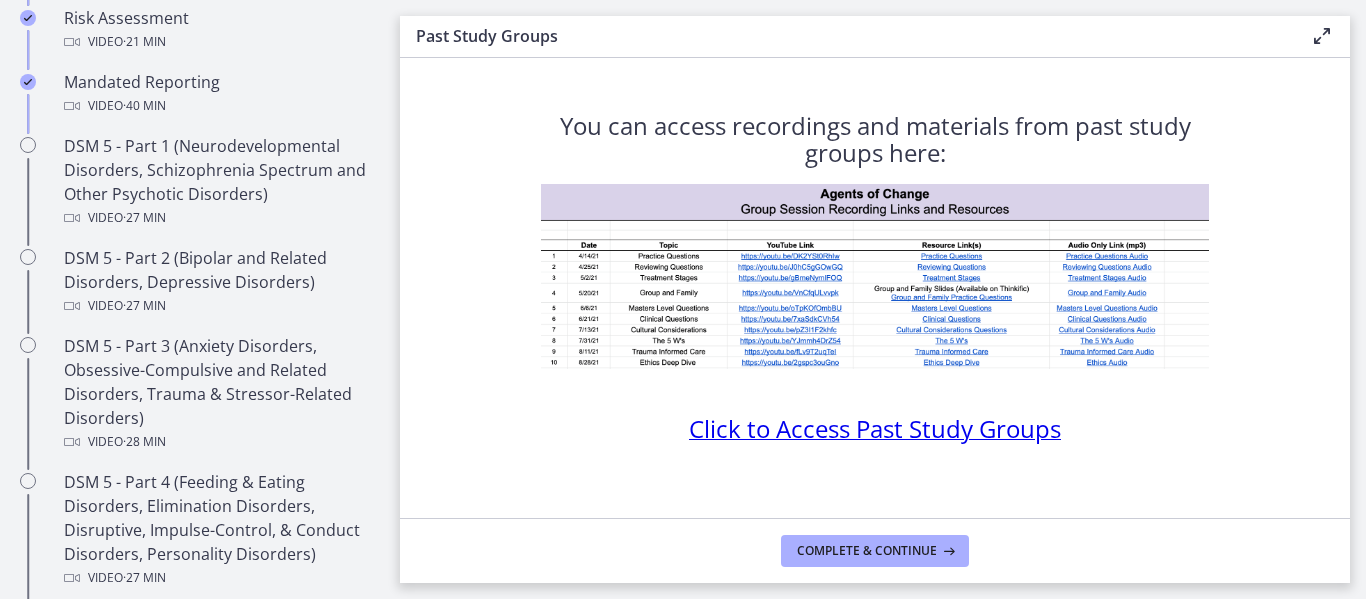 scroll, scrollTop: 818, scrollLeft: 0, axis: vertical 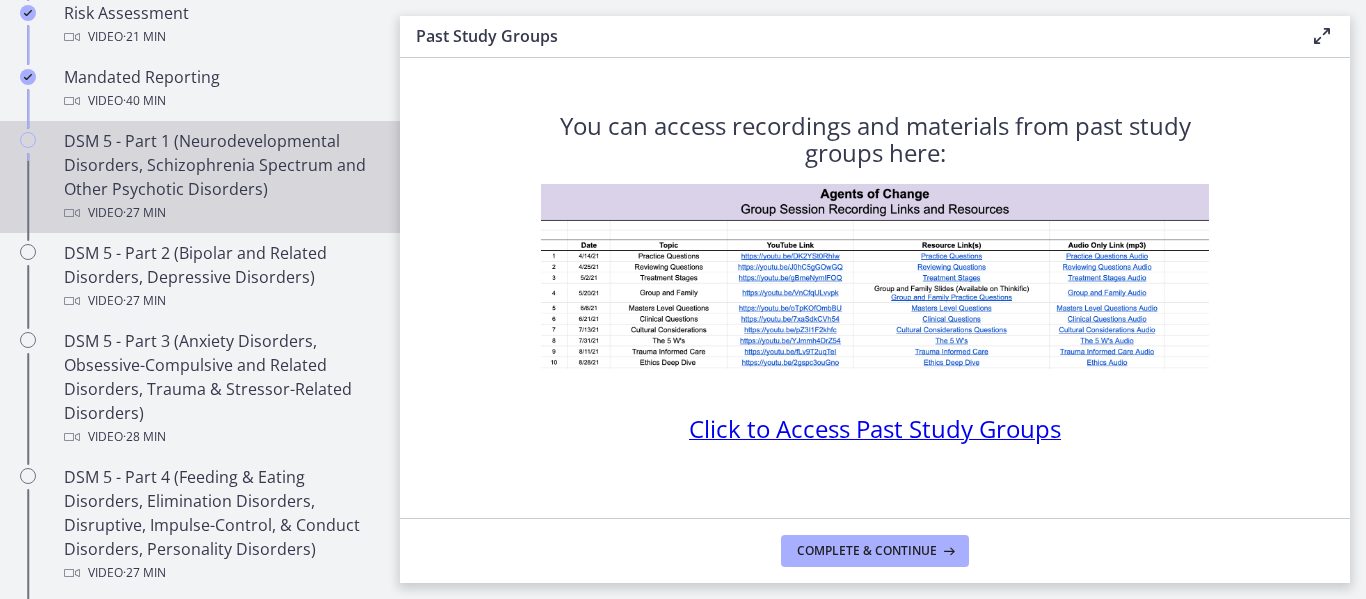 click on "DSM 5 - Part 1 (Neurodevelopmental Disorders, Schizophrenia Spectrum and Other Psychotic Disorders)
Video
·  27 min" at bounding box center [220, 177] 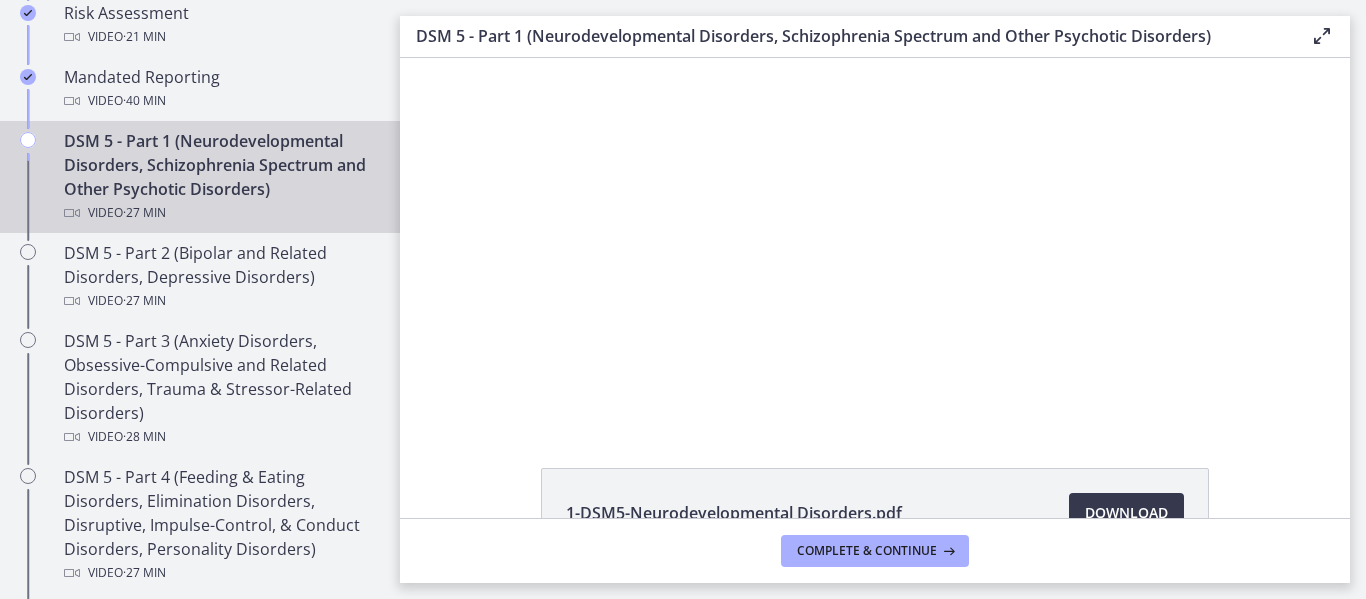 scroll, scrollTop: 0, scrollLeft: 0, axis: both 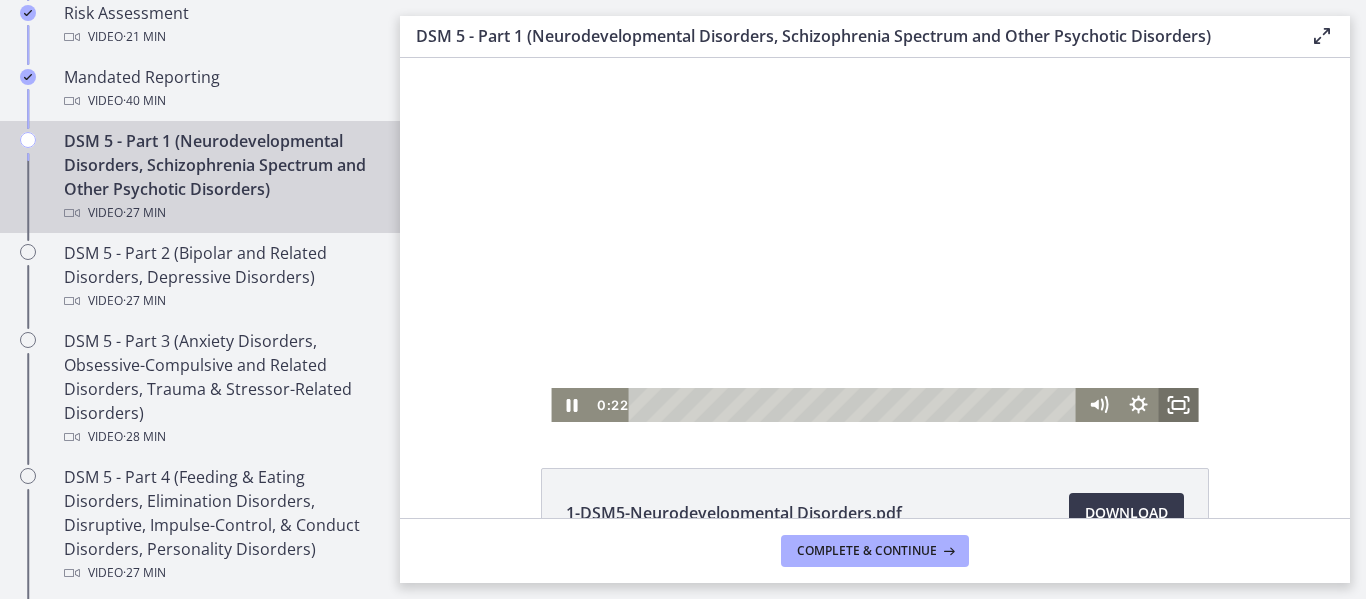 click 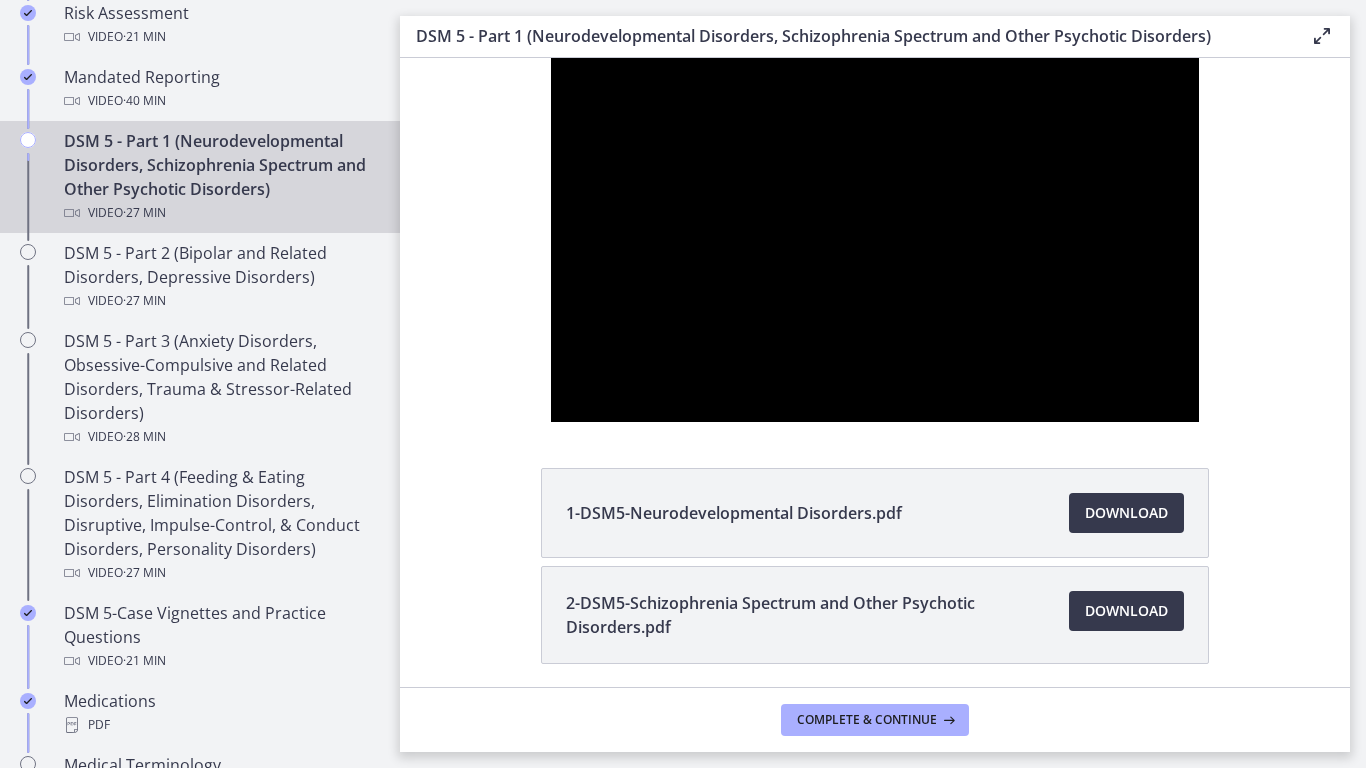 type 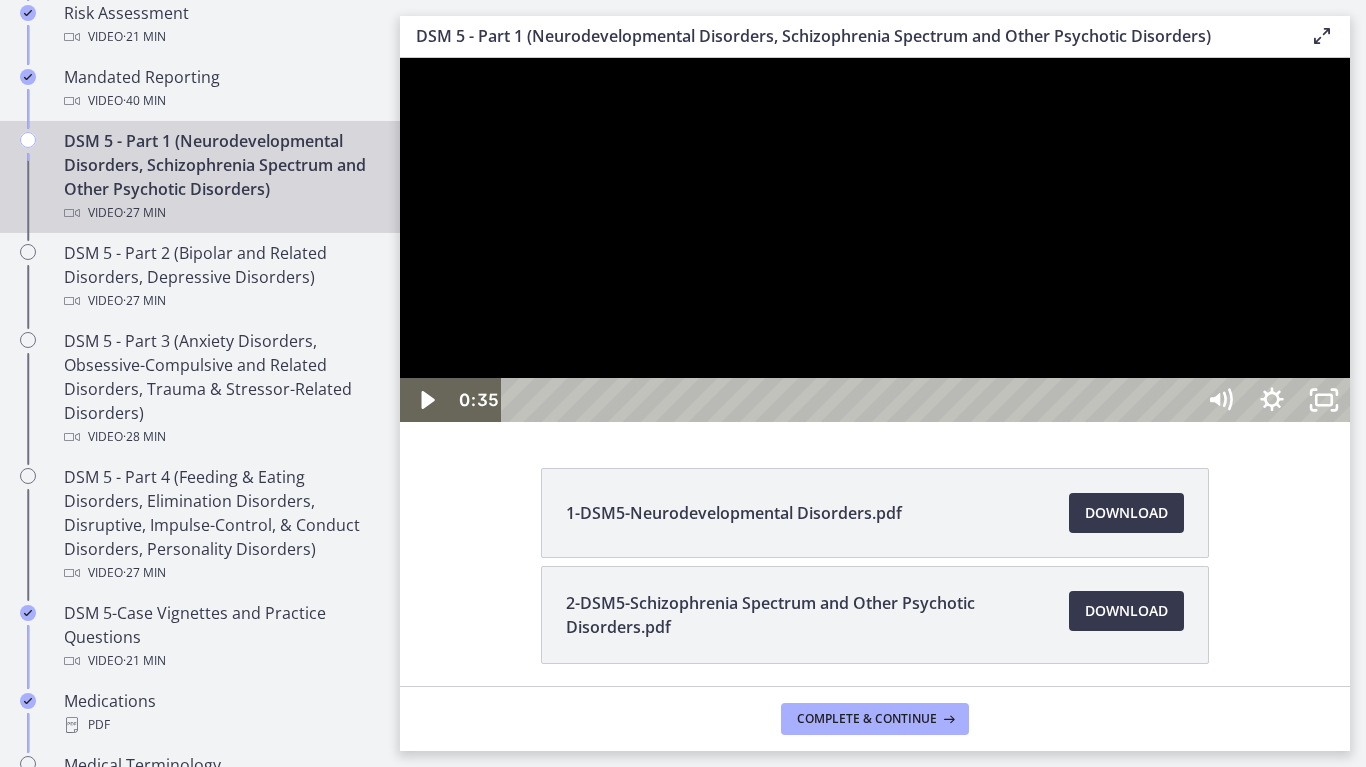 click at bounding box center [875, 240] 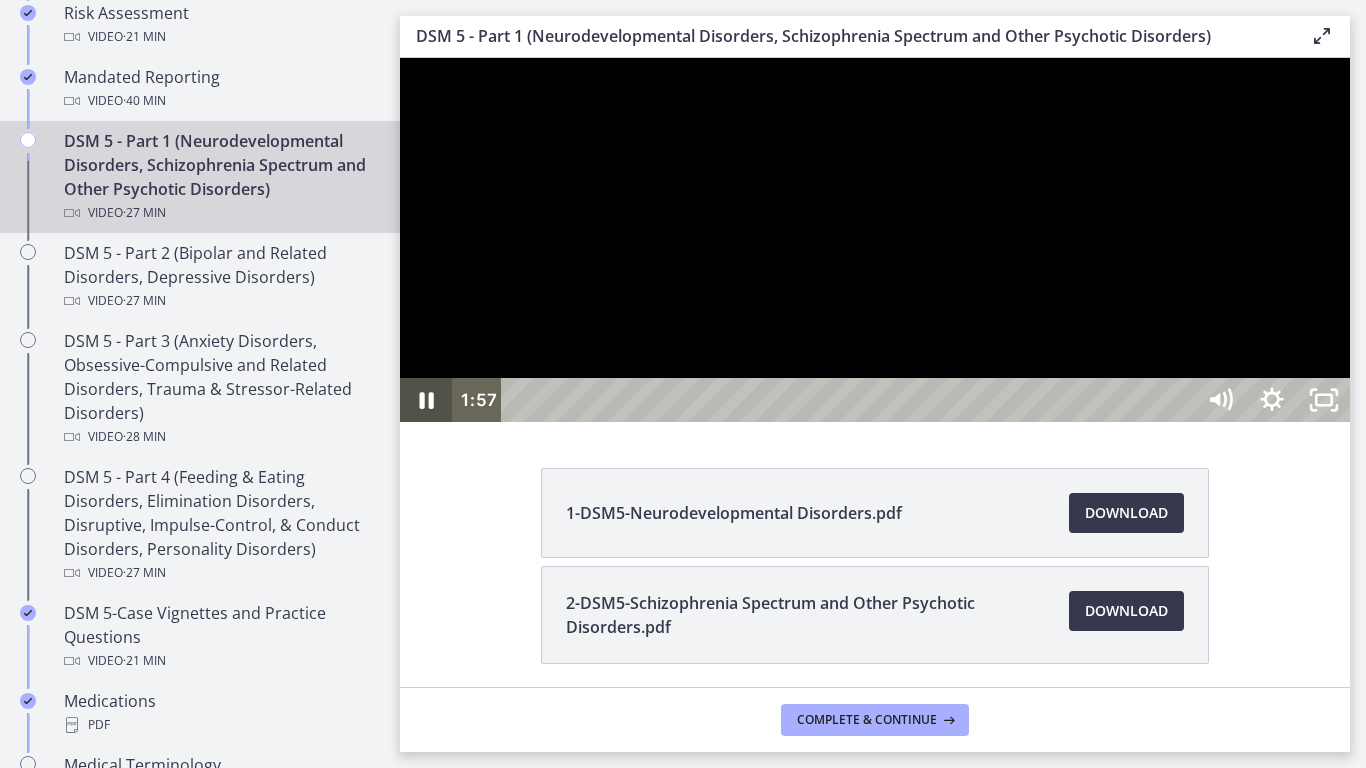 click 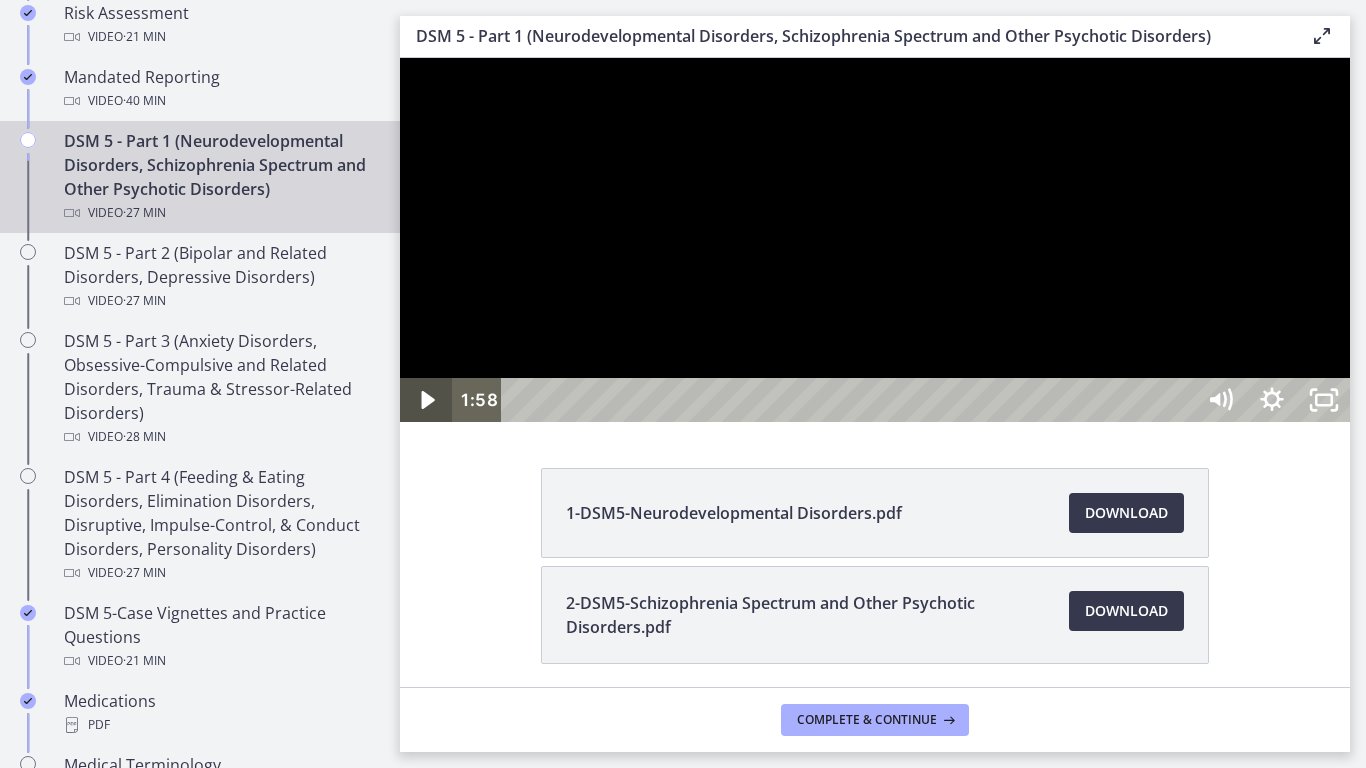 type 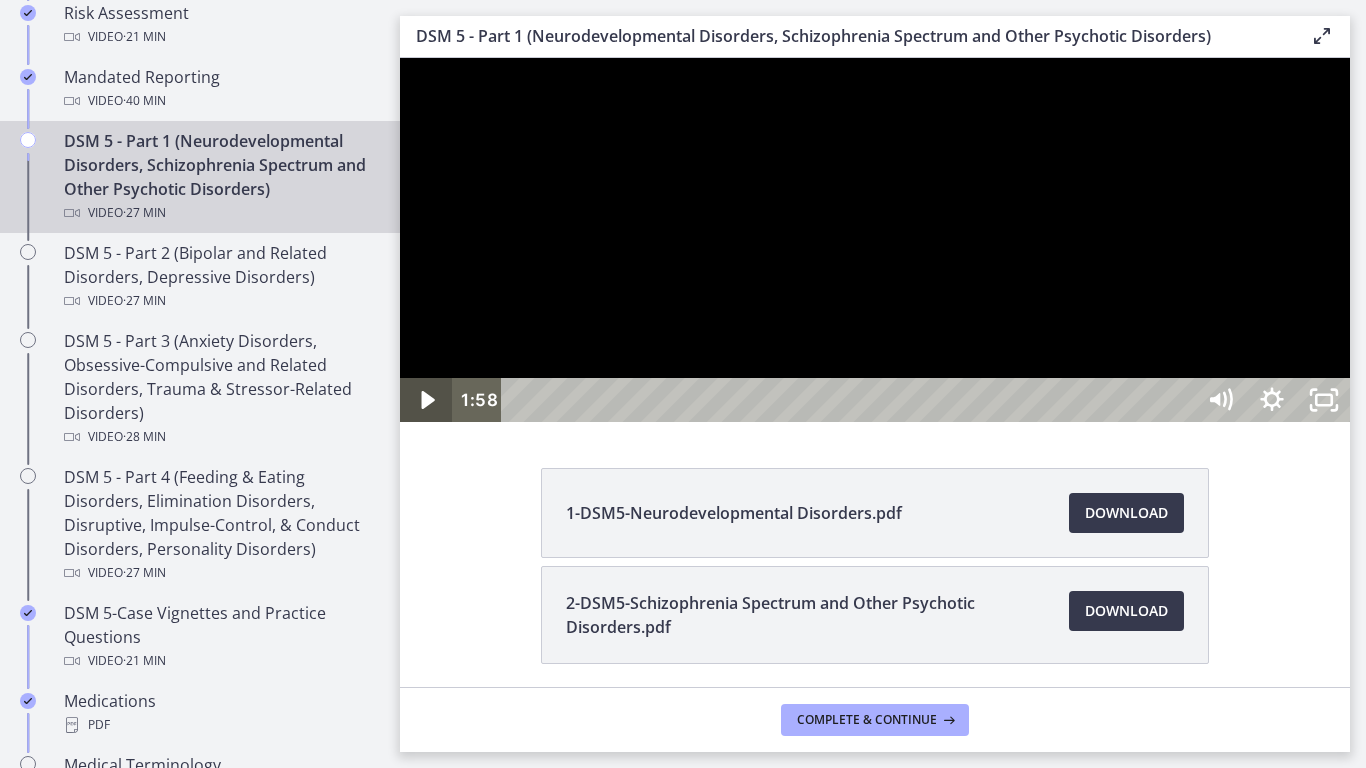click at bounding box center (426, 400) 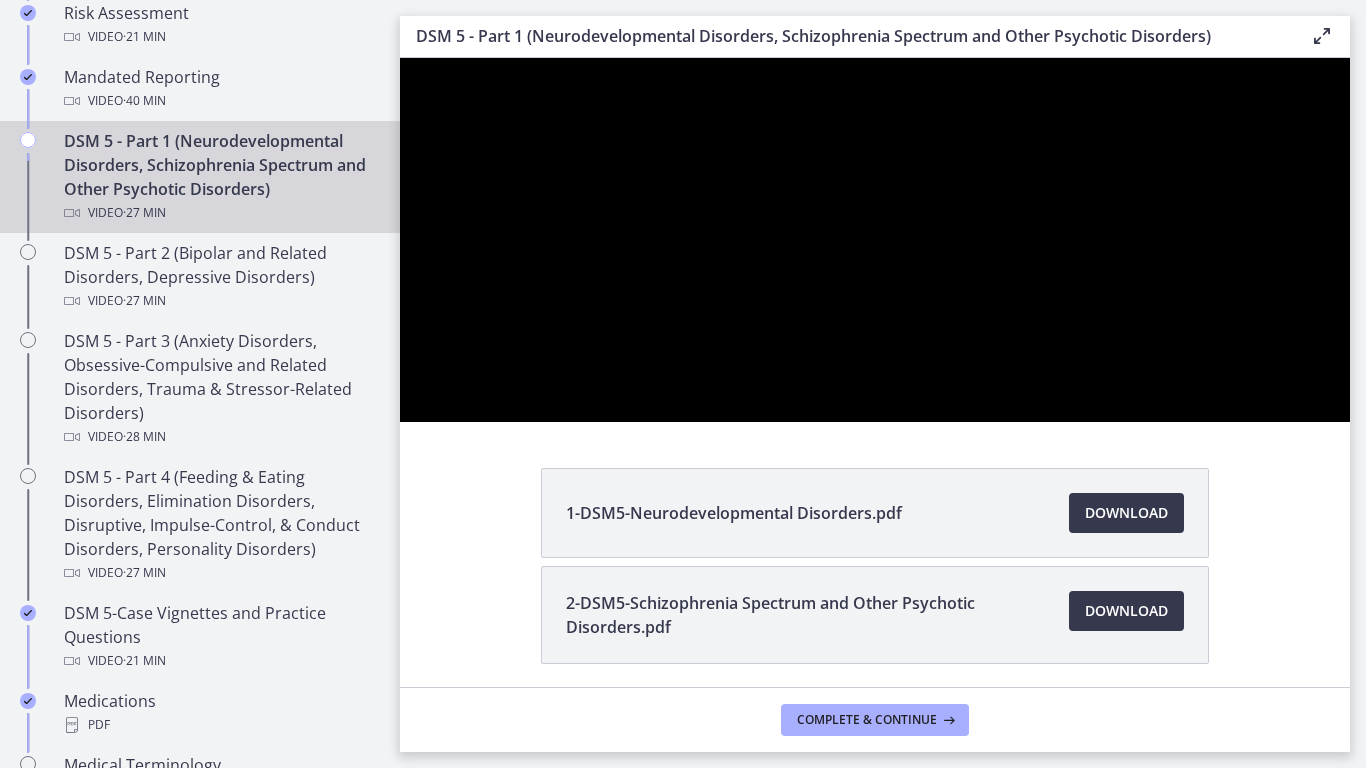 click at bounding box center [426, 400] 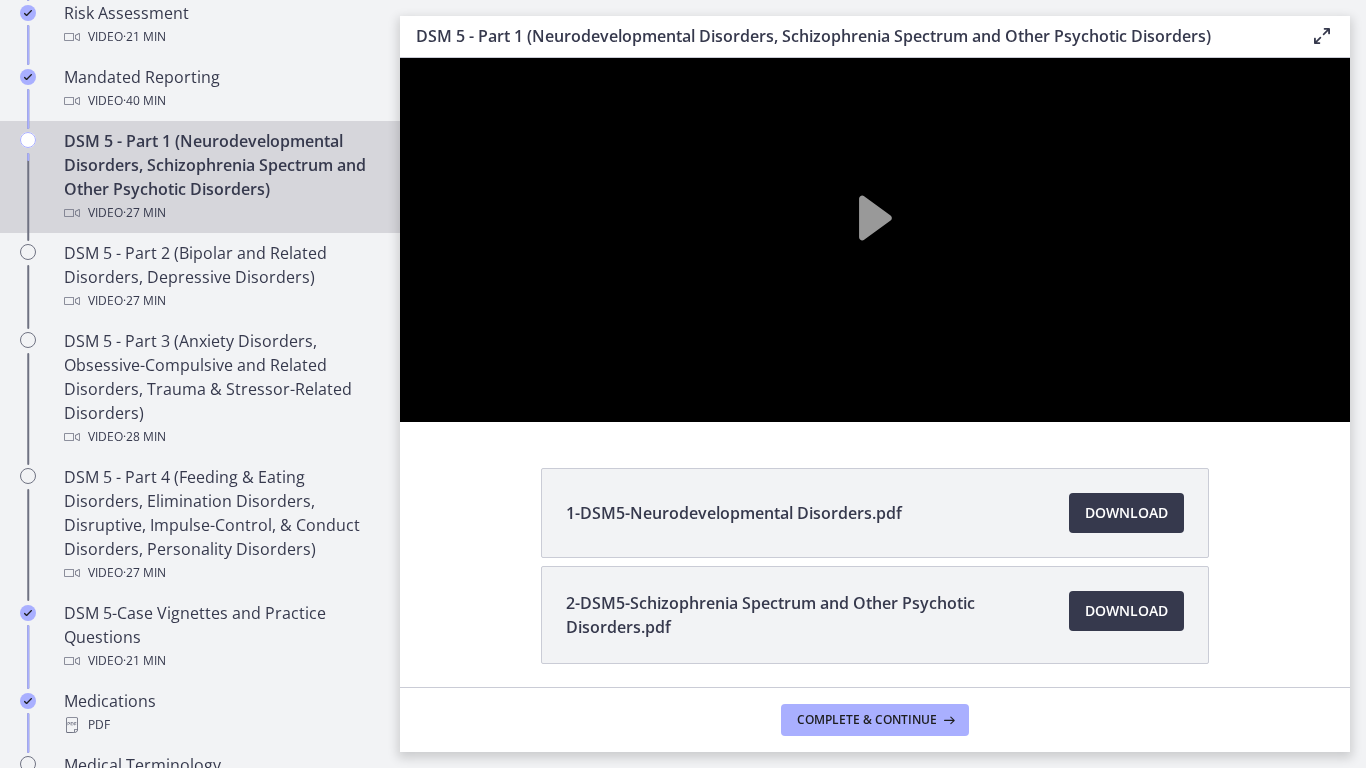 click at bounding box center [426, 400] 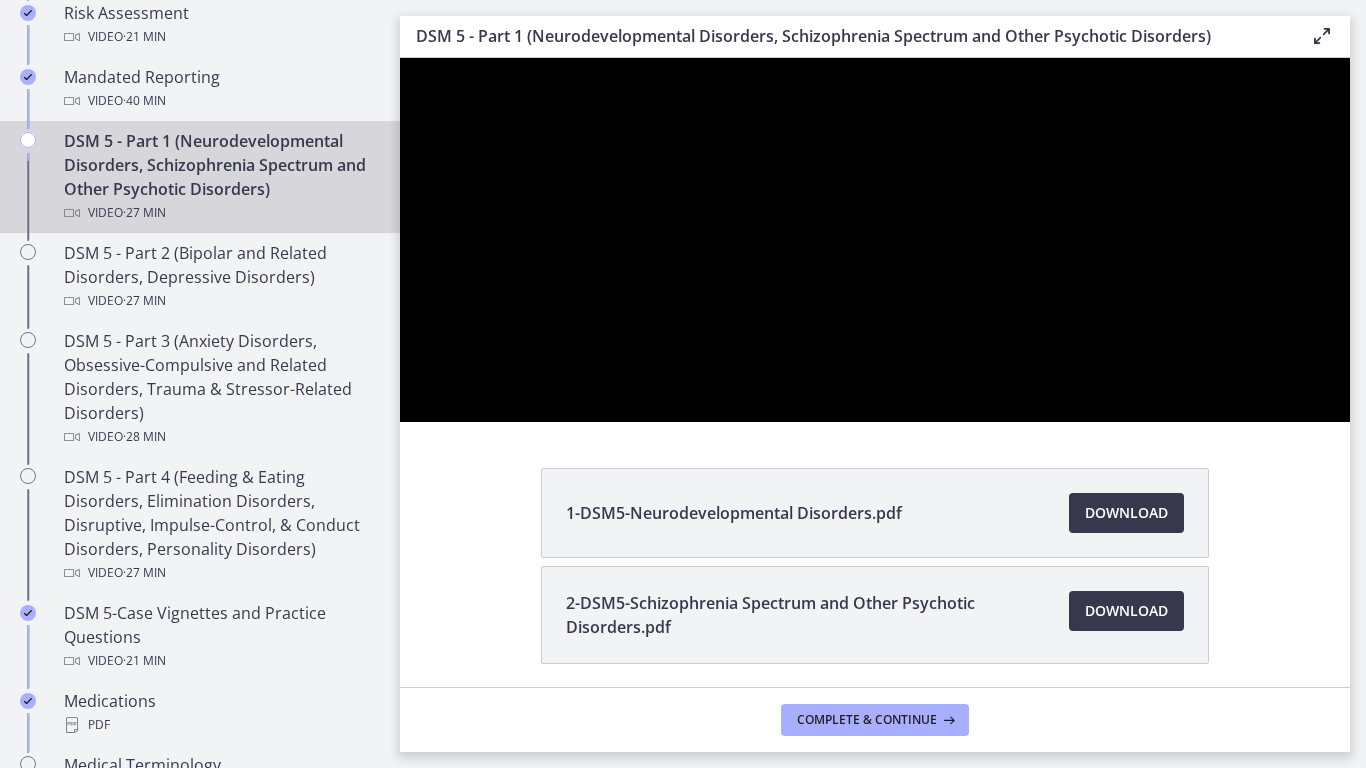 click at bounding box center (426, 400) 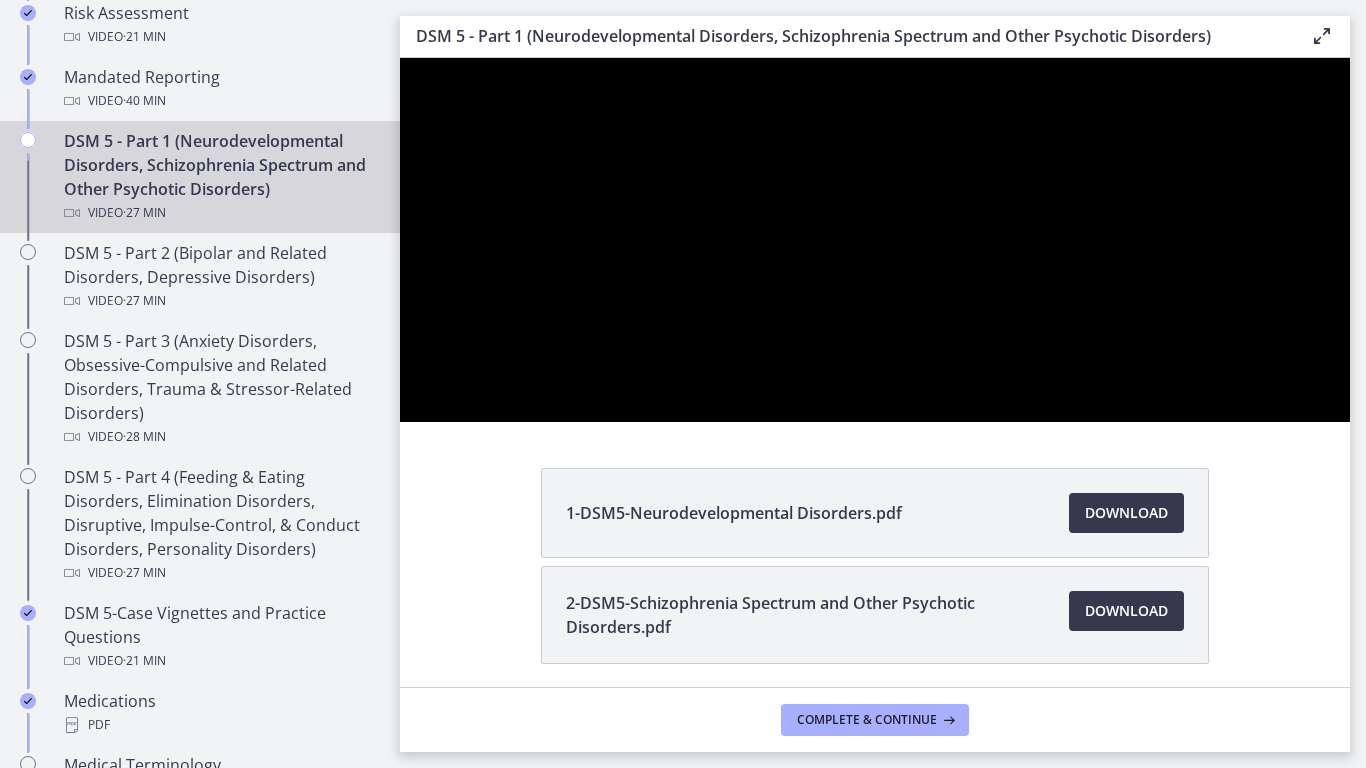 click at bounding box center (875, 240) 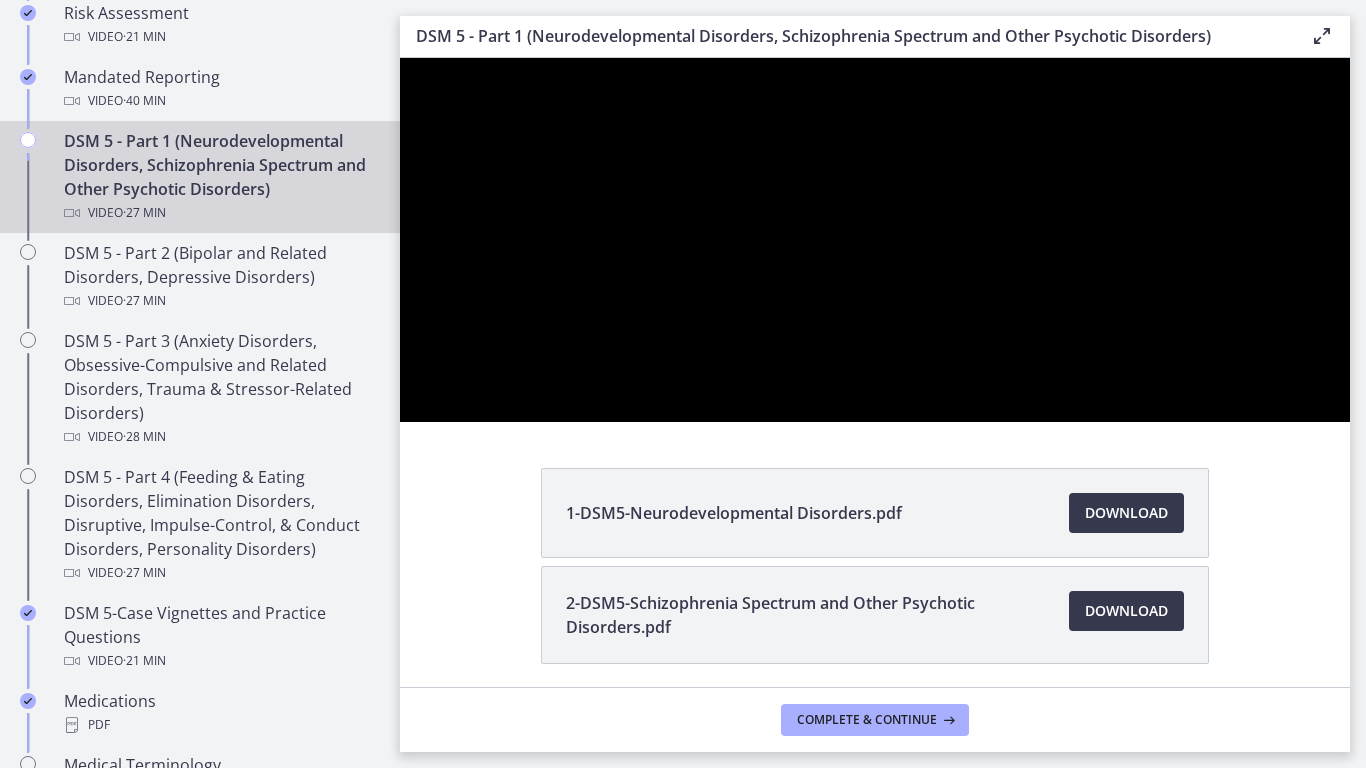 click on "The video is loading... Click for sound
@keyframes VOLUME_SMALL_WAVE_FLASH {
0% { opacity: 0; }
33% { opacity: 1; }
66% { opacity: 1; }
100% { opacity: 0; }
}
@keyframes VOLUME_LARGE_WAVE_FLASH {
0% { opacity: 0; }
33% { opacity: 1; }
66% { opacity: 1; }
100% { opacity: 0; }
}
.volume__small-wave {
animation: VOLUME_SMALL_WAVE_FLASH 2s infinite;
opacity: 0;
}
.volume__large-wave {
animation: VOLUME_LARGE_WAVE_FLASH 2s infinite .3s;
opacity: 0;
}
[TIME]" at bounding box center (875, 240) 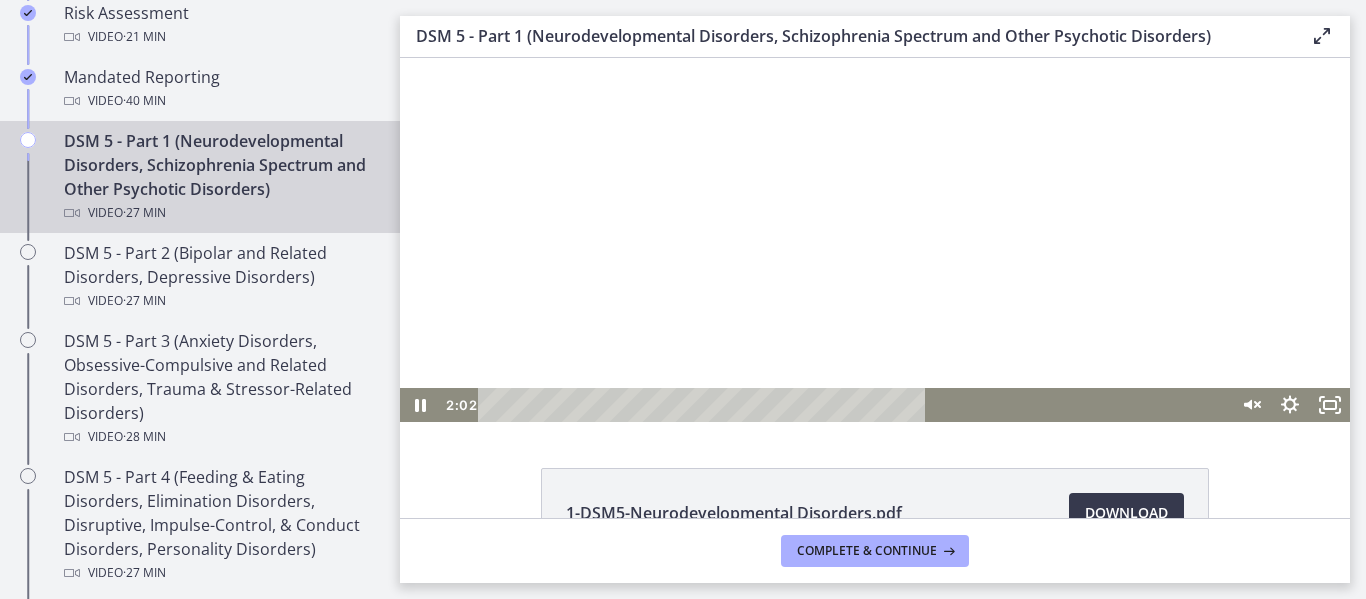 scroll, scrollTop: 242, scrollLeft: 0, axis: vertical 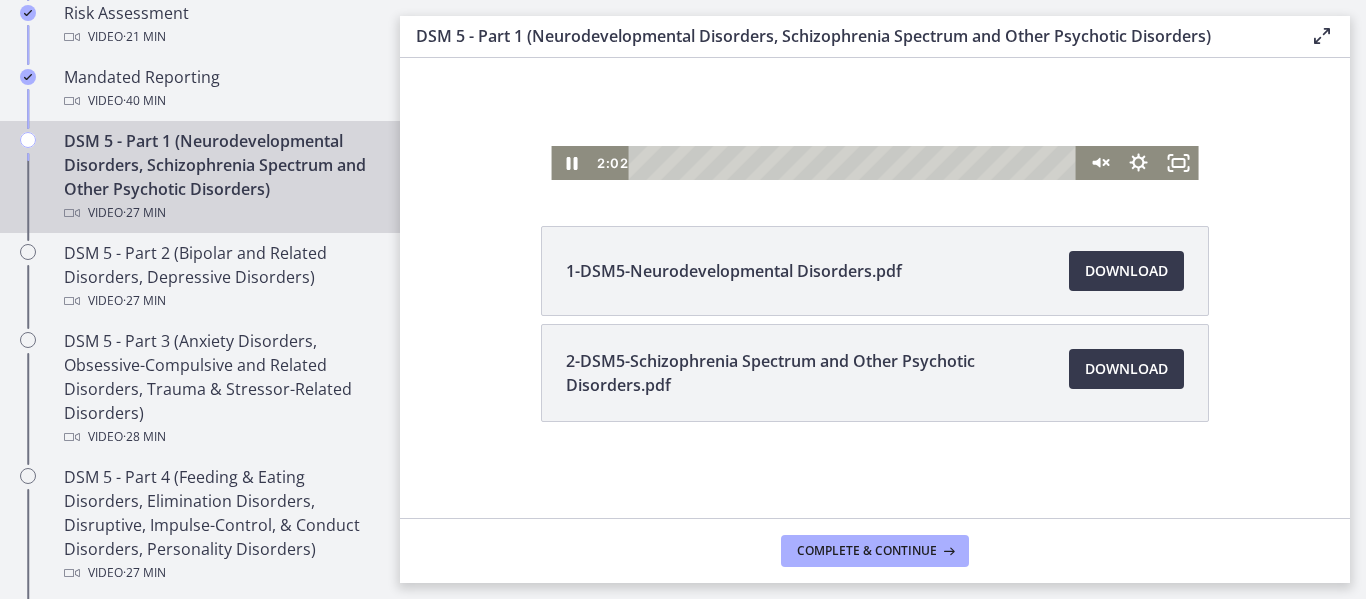 drag, startPoint x: 442, startPoint y: 163, endPoint x: 1343, endPoint y: 181, distance: 901.1798 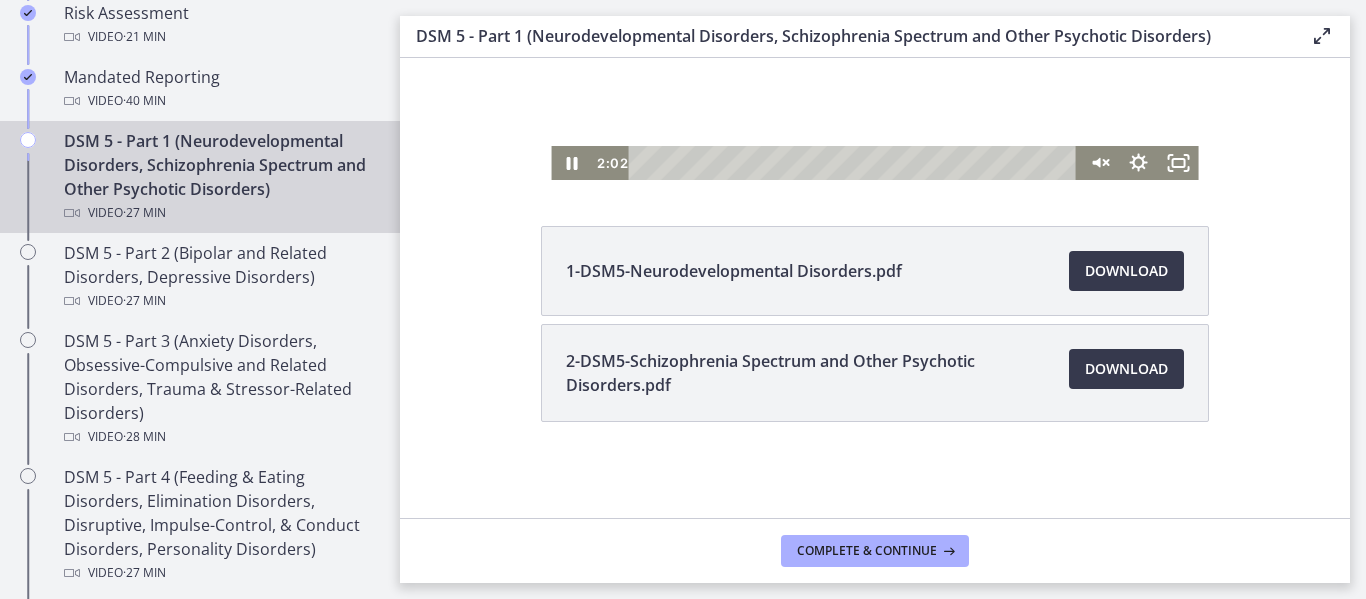 scroll, scrollTop: 0, scrollLeft: 0, axis: both 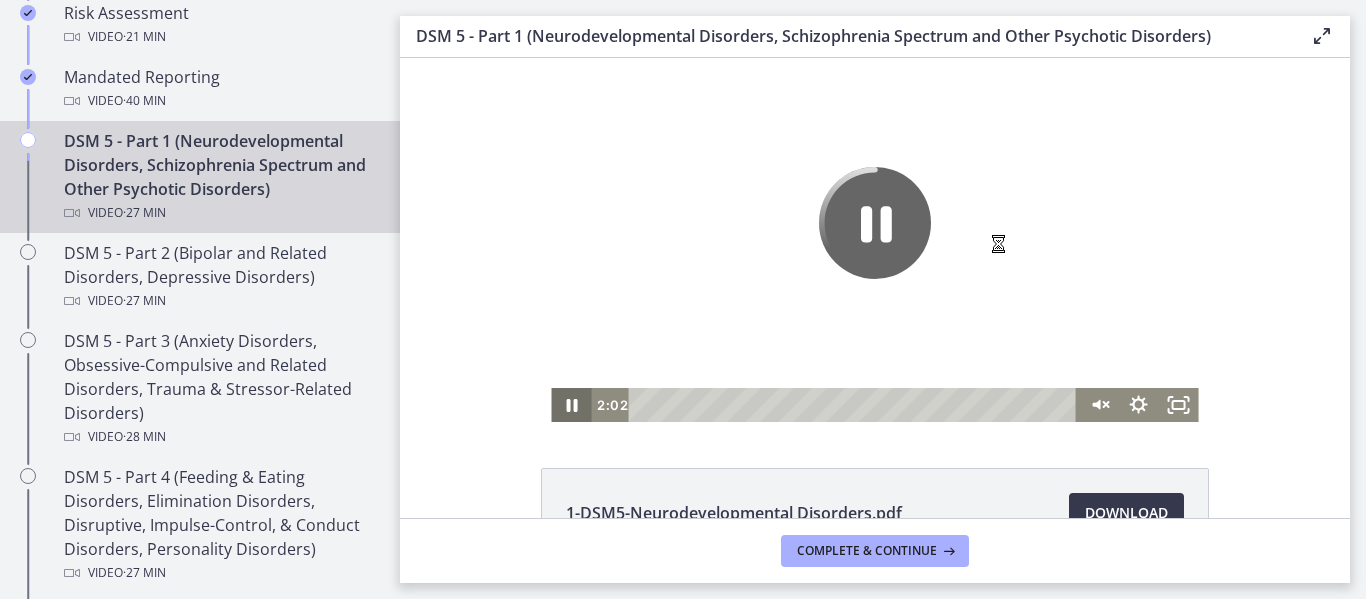 click 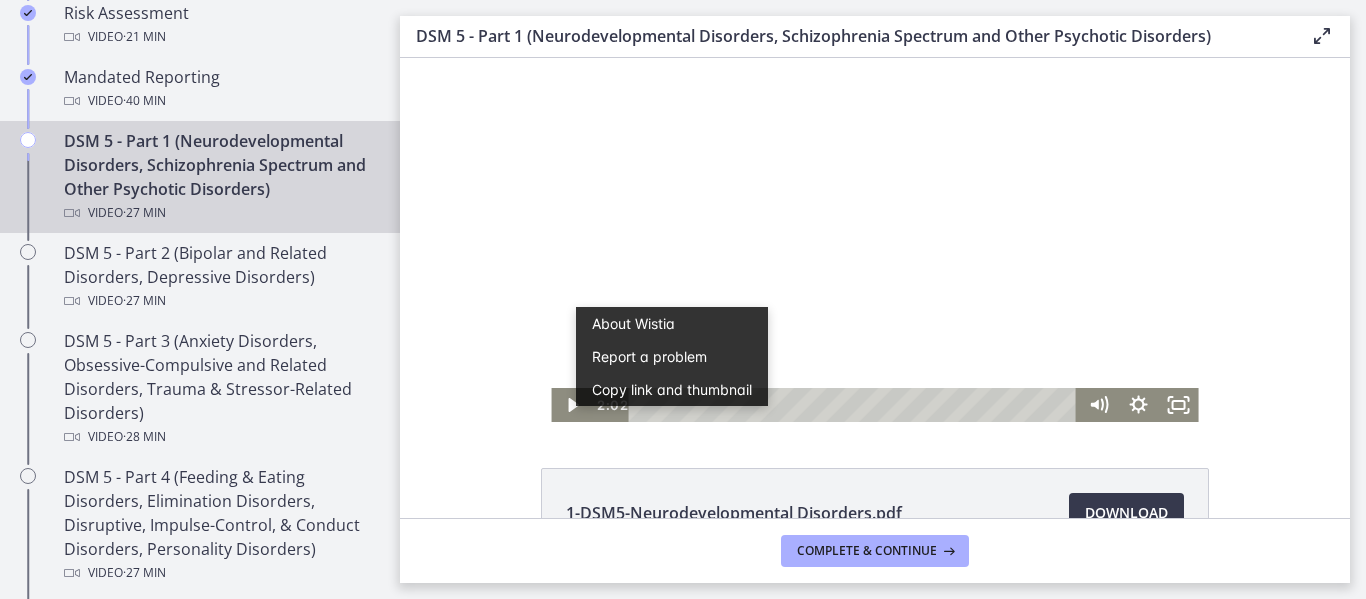 scroll, scrollTop: 0, scrollLeft: 0, axis: both 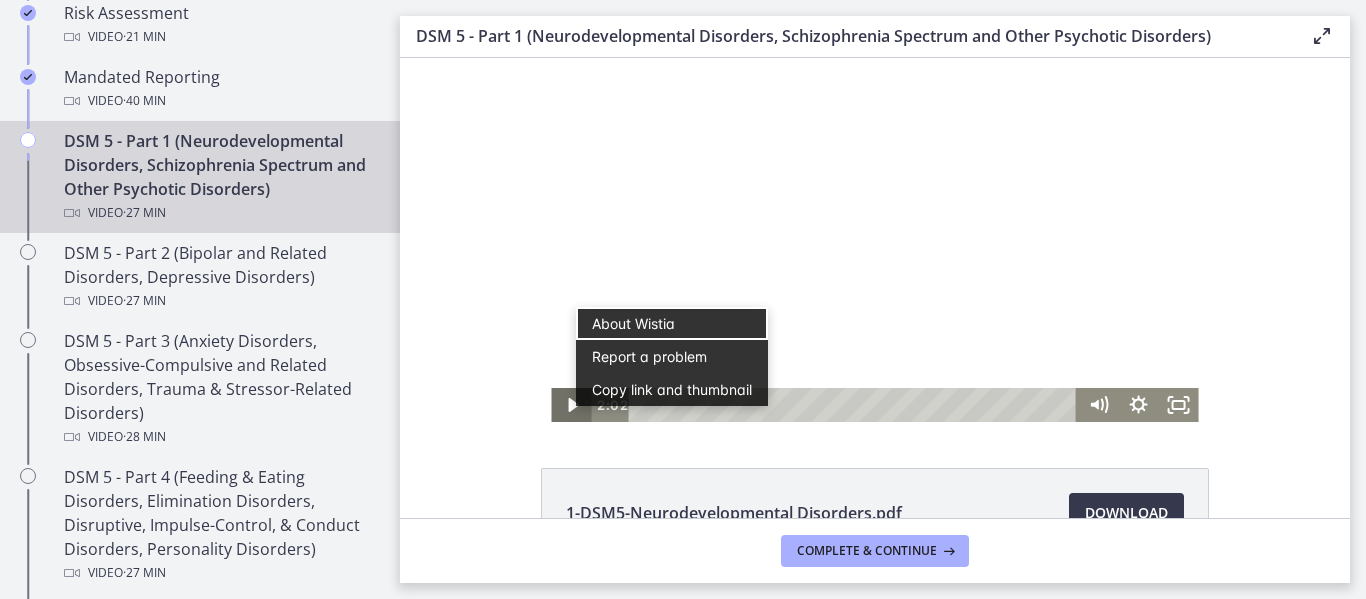 click 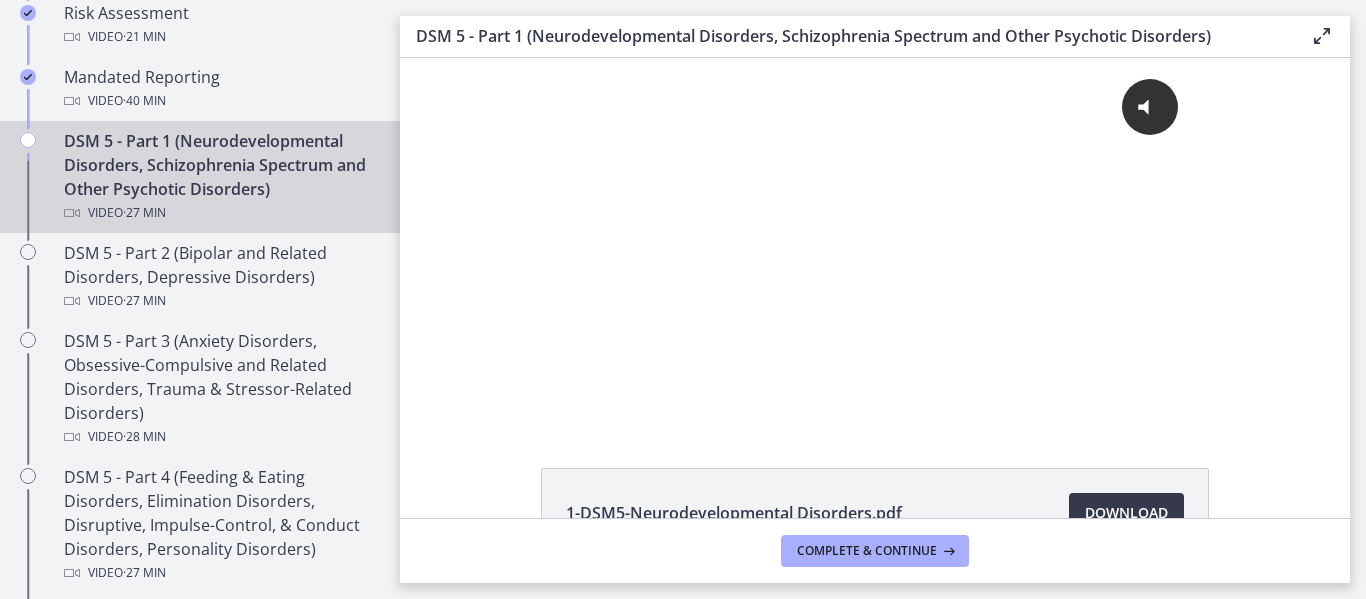 click on "[FILENAME]
Download
Opens in a new window
[FILENAME]
Download
Opens in a new window" 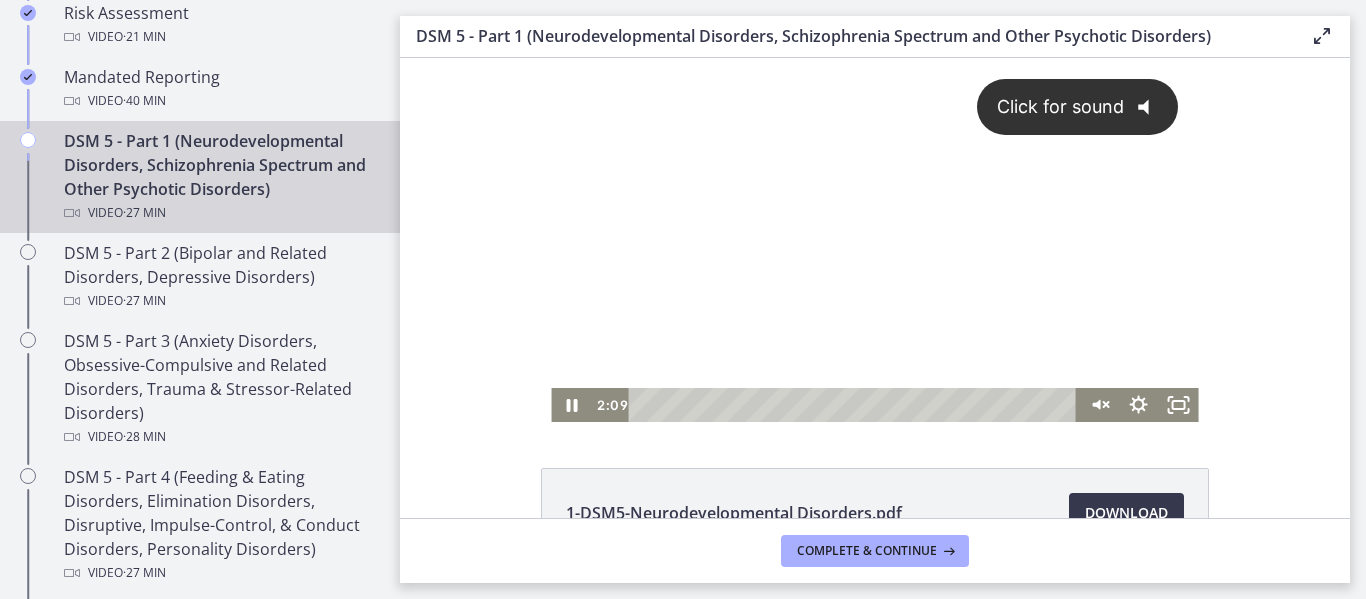 click on "Click for sound" at bounding box center (1051, 106) 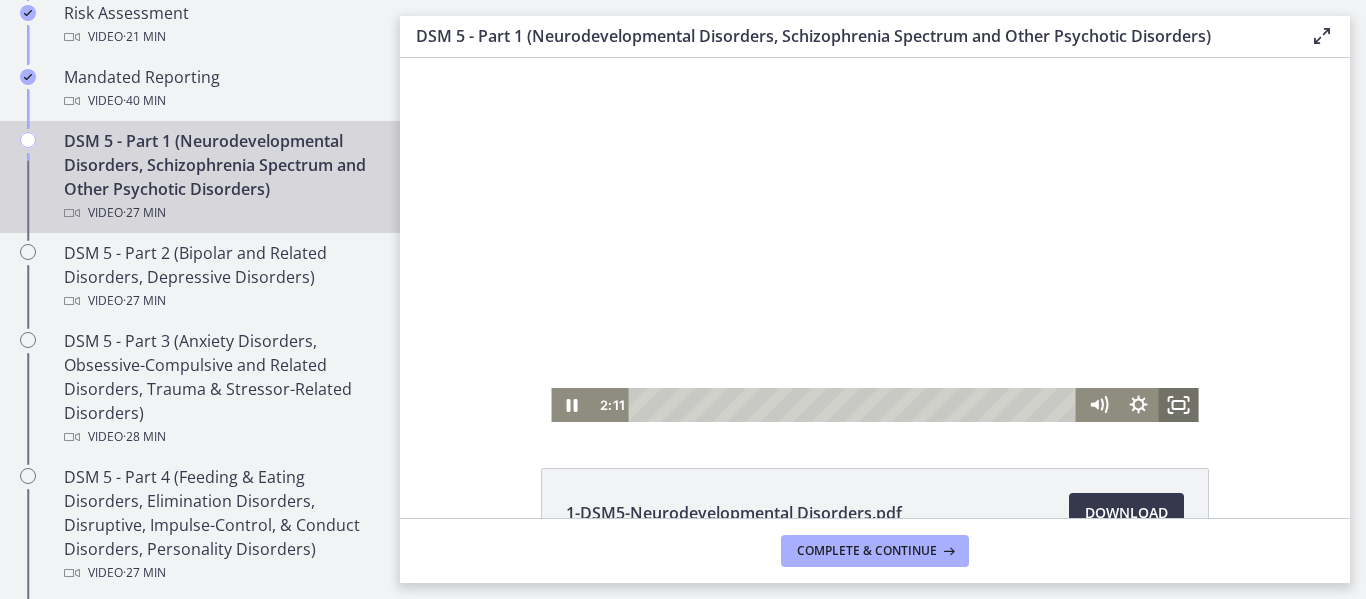 drag, startPoint x: 1632, startPoint y: 549, endPoint x: 1177, endPoint y: 406, distance: 476.94235 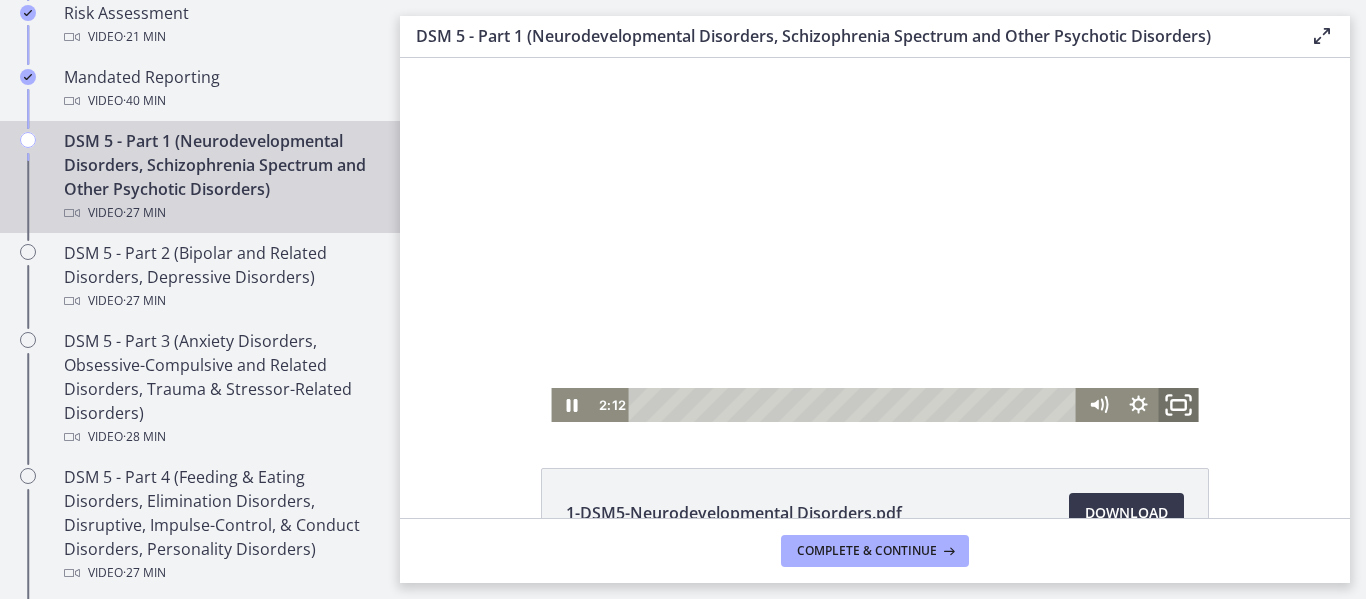 click 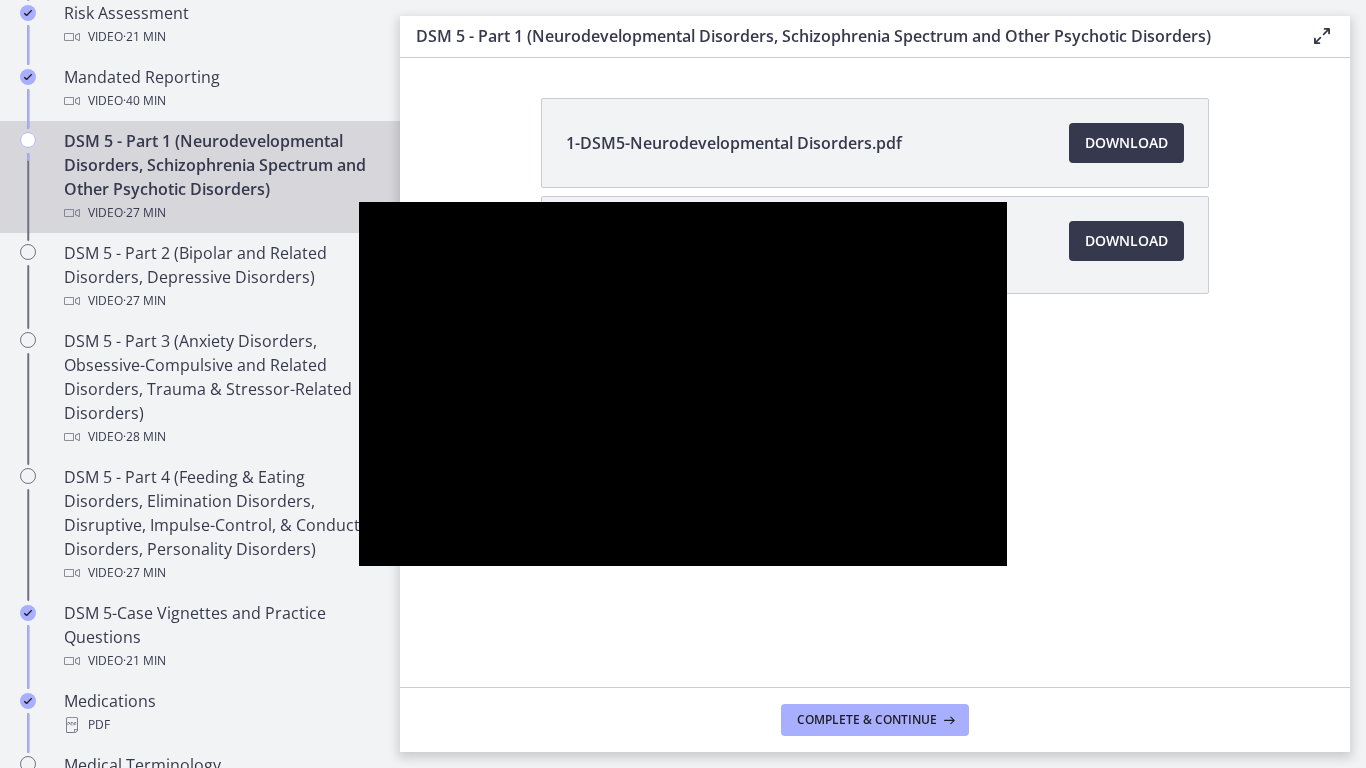 click at bounding box center [682, 384] 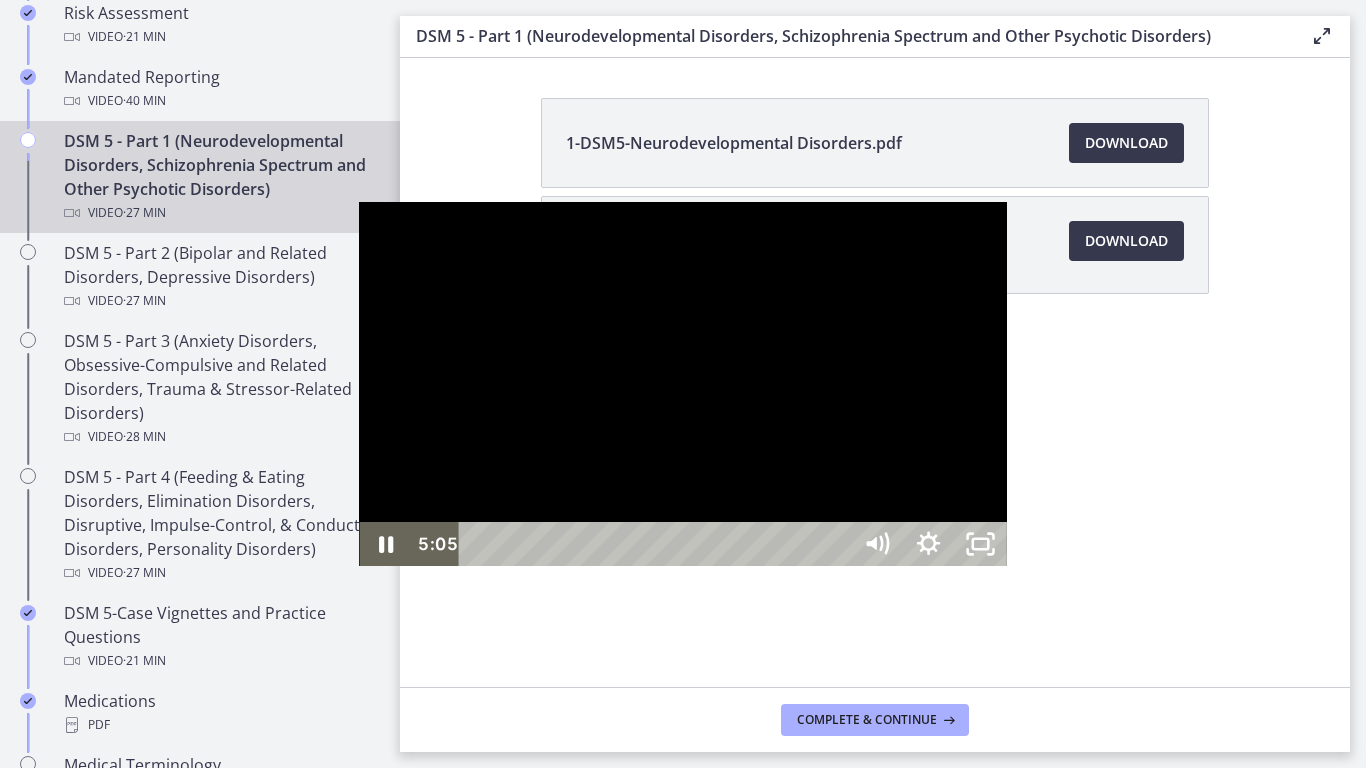 click 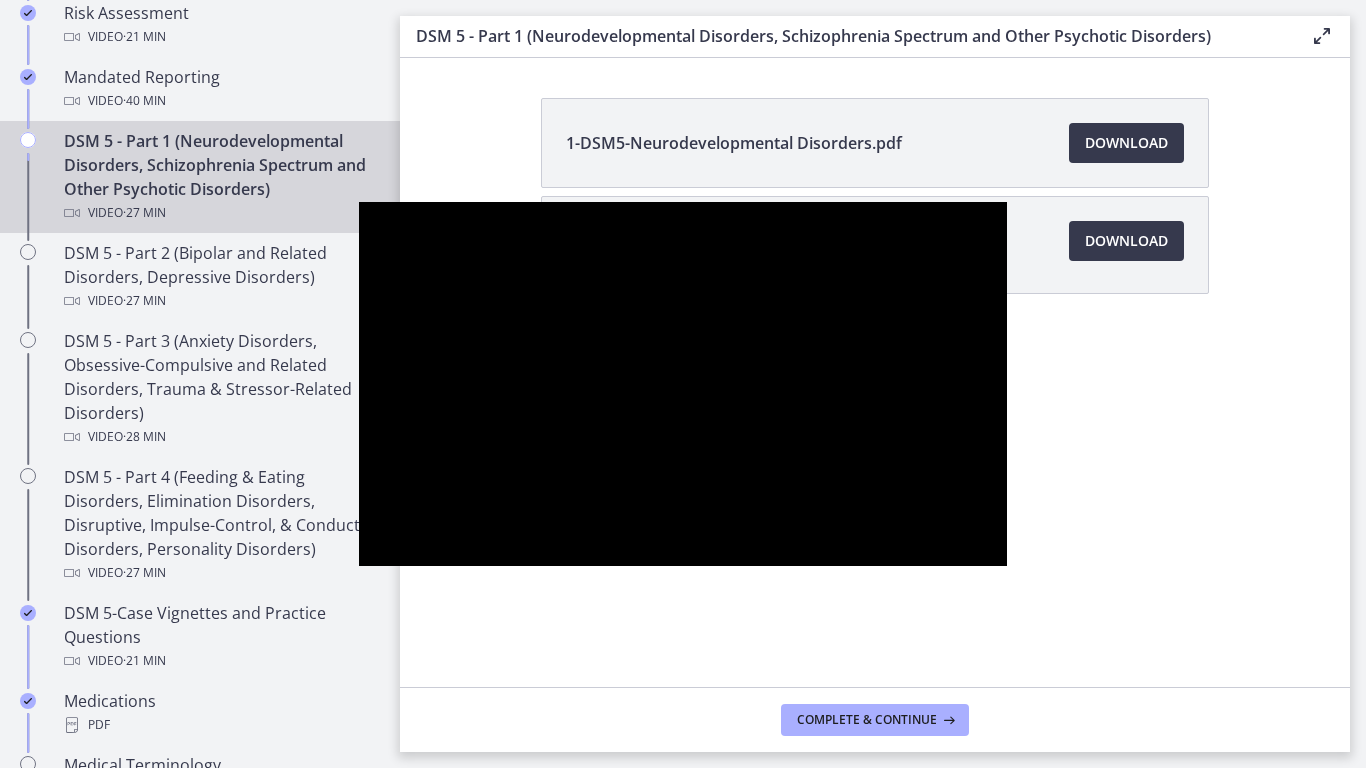 click at bounding box center [385, 544] 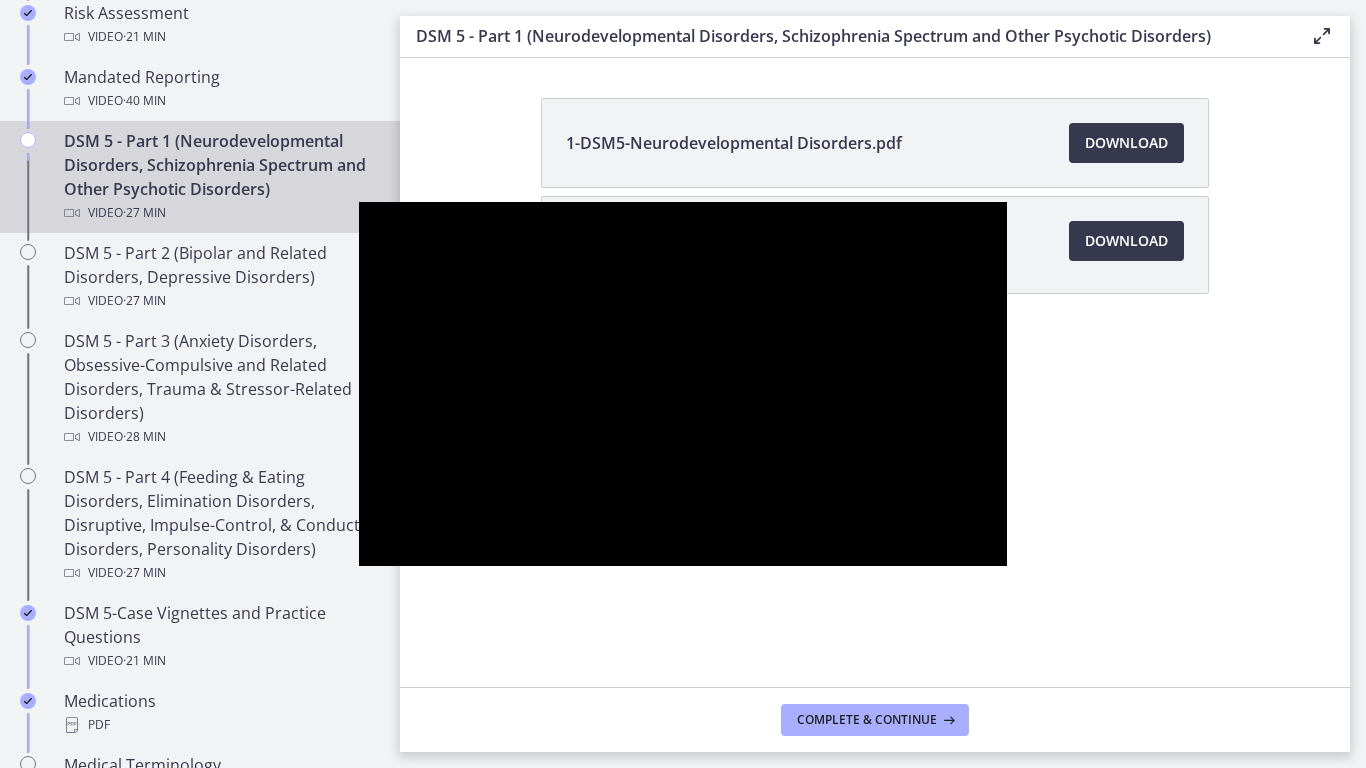 click at bounding box center [682, 384] 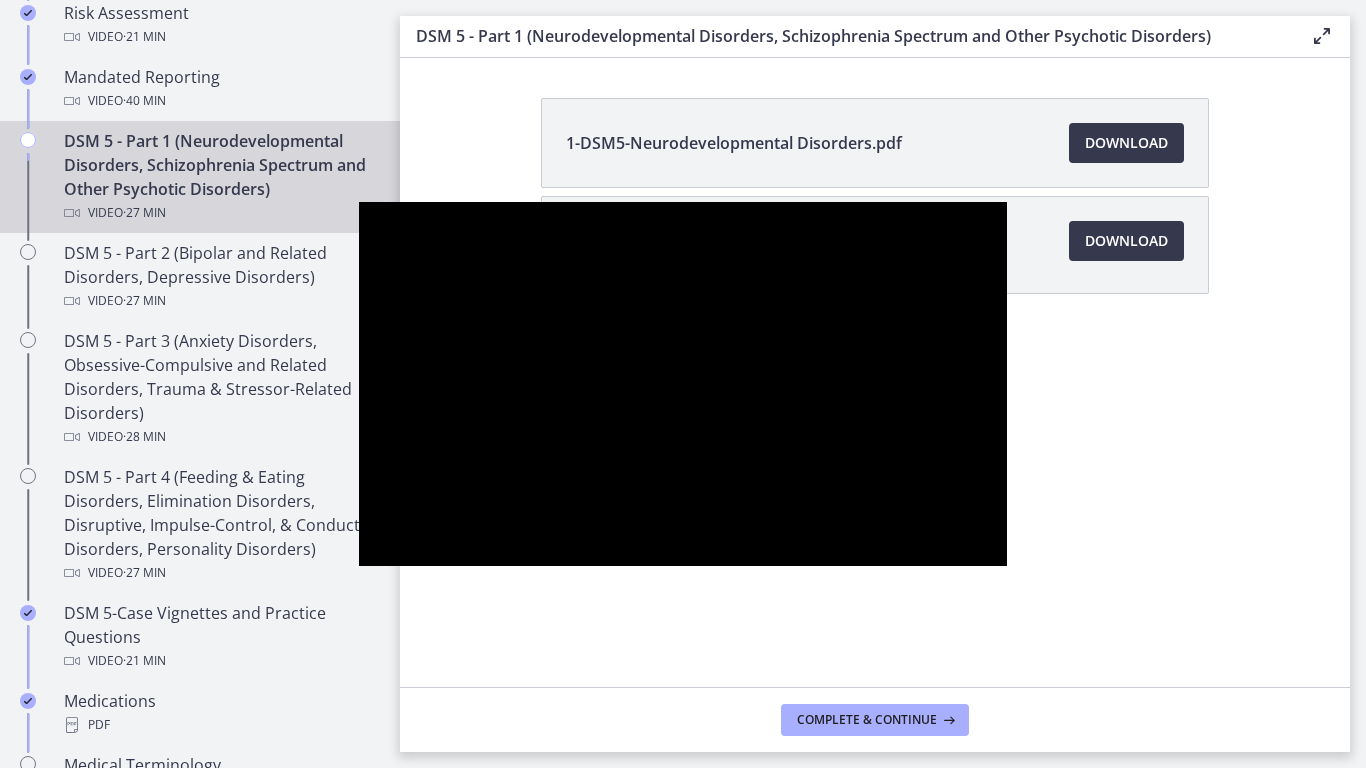 type 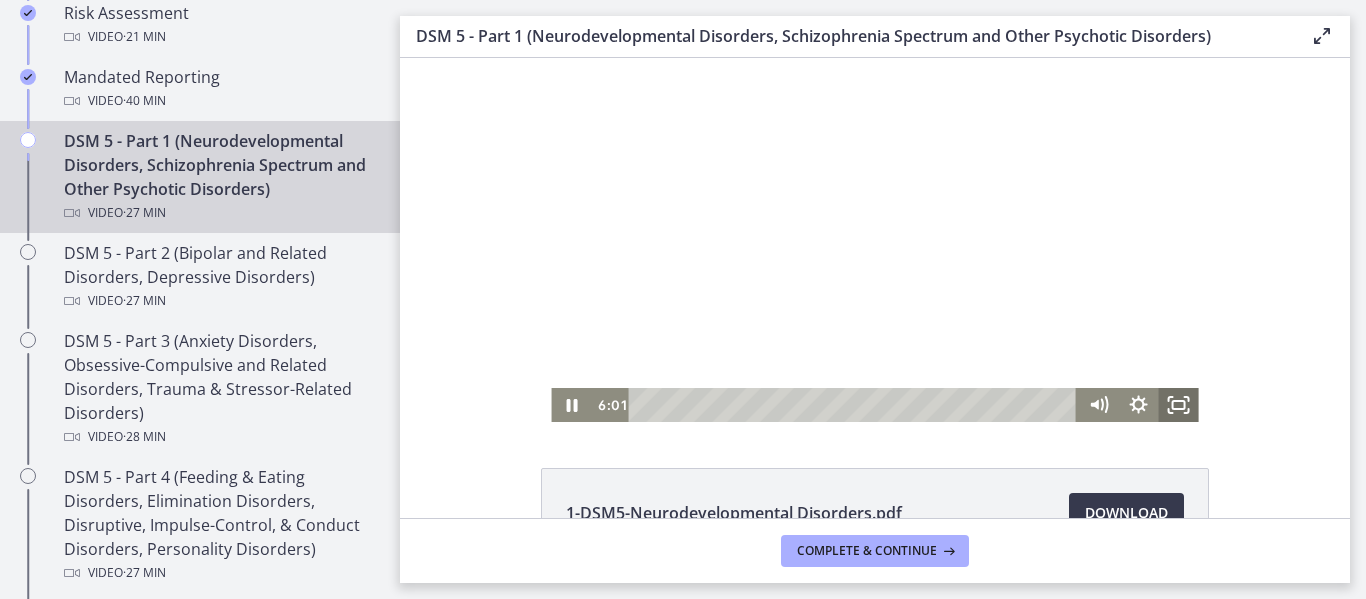 click 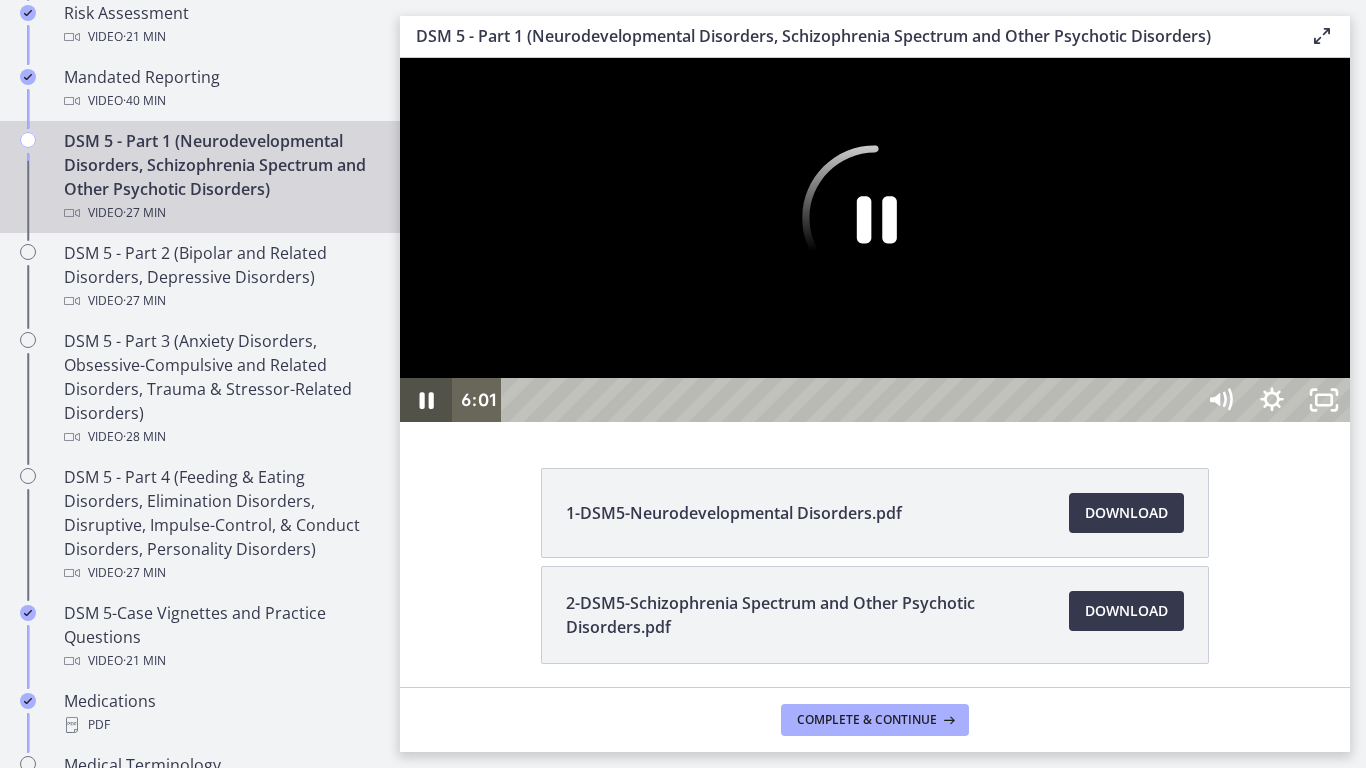 click 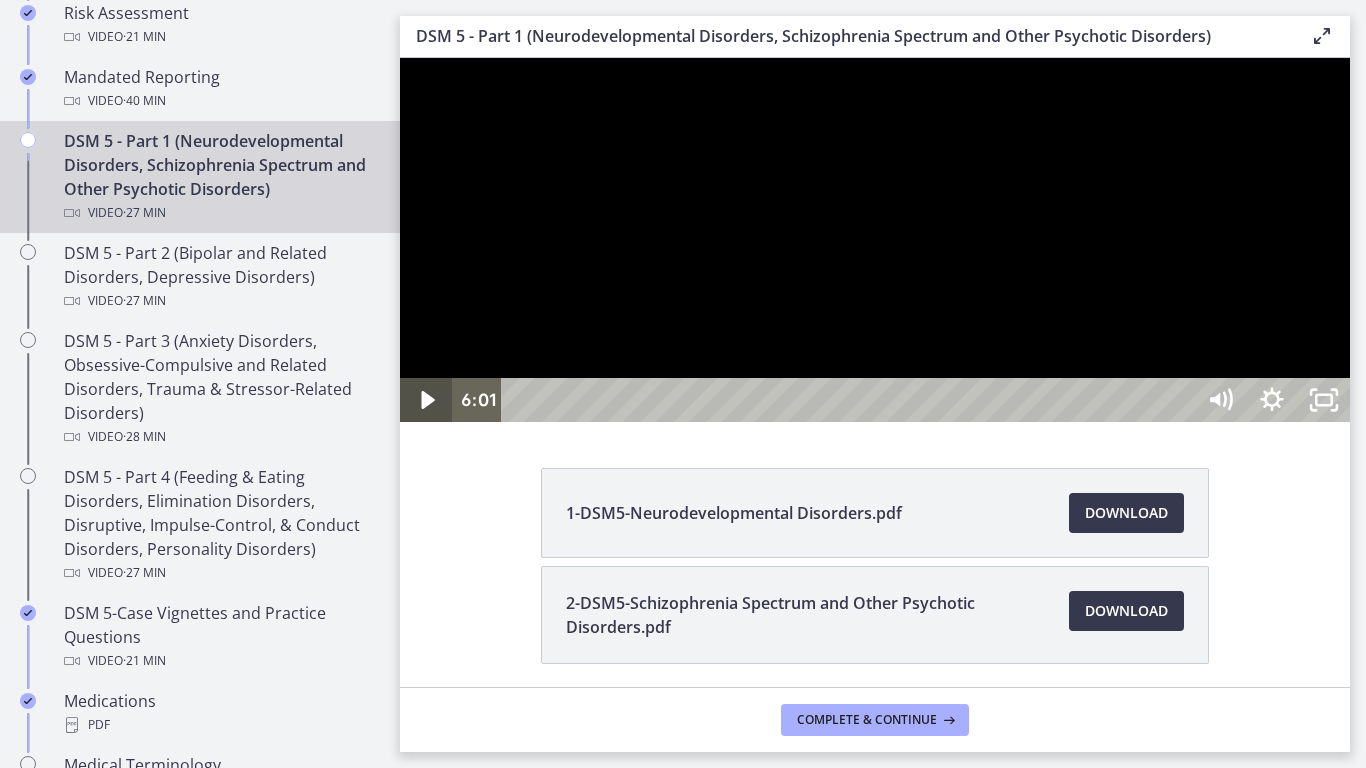 click 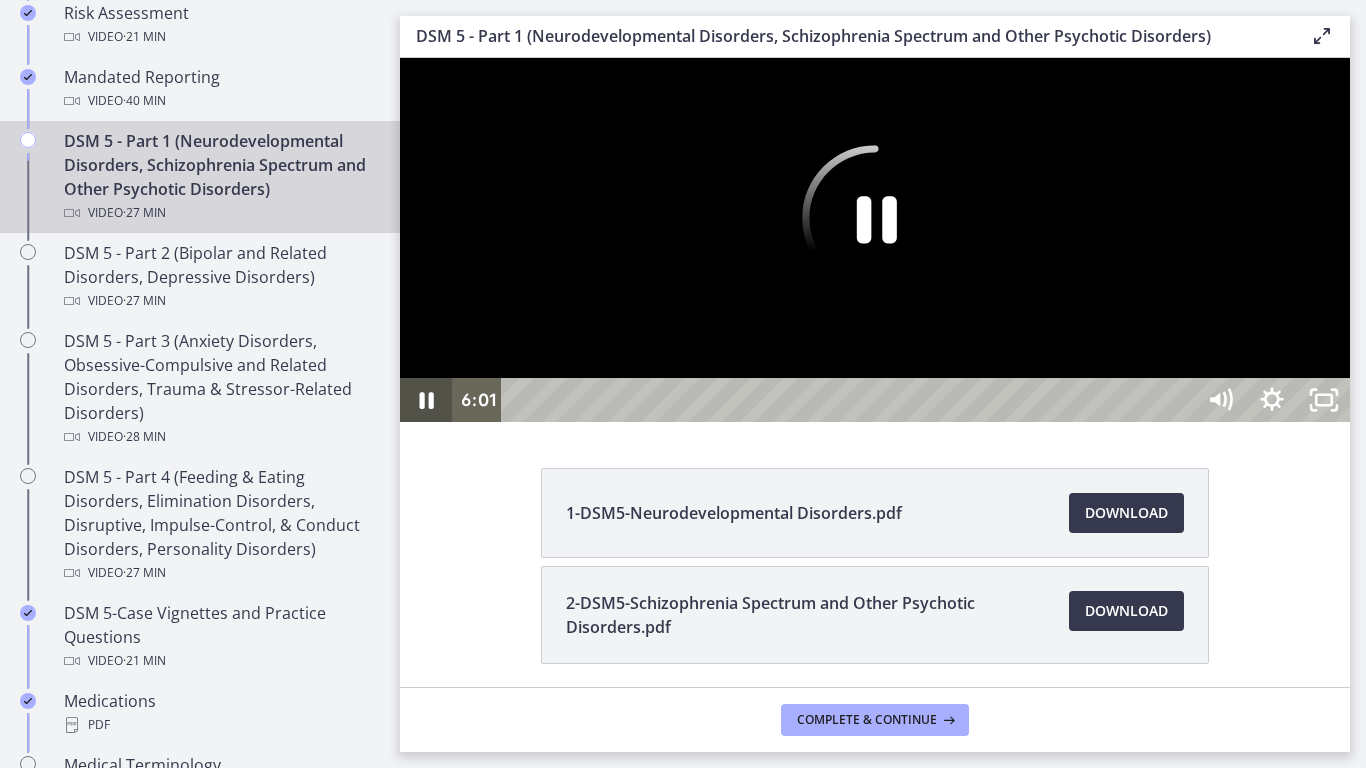 click 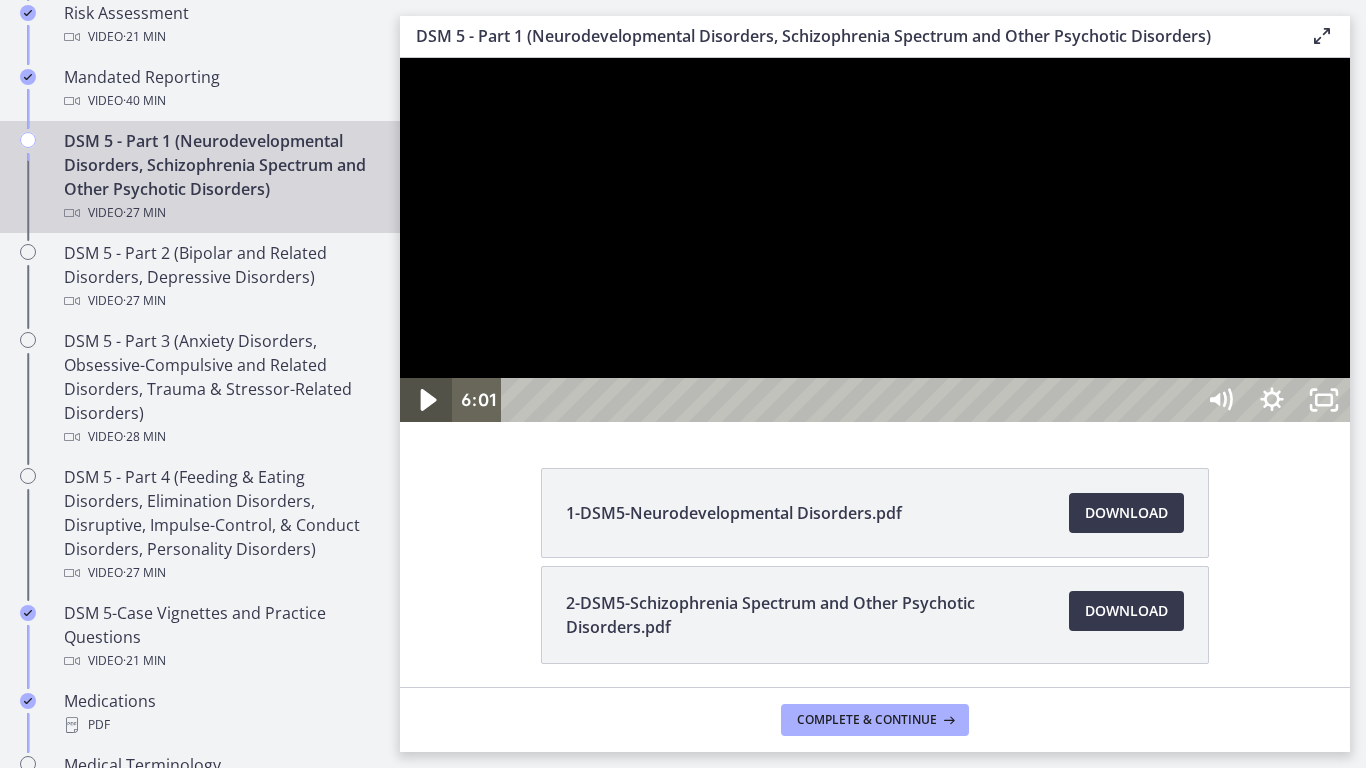 click 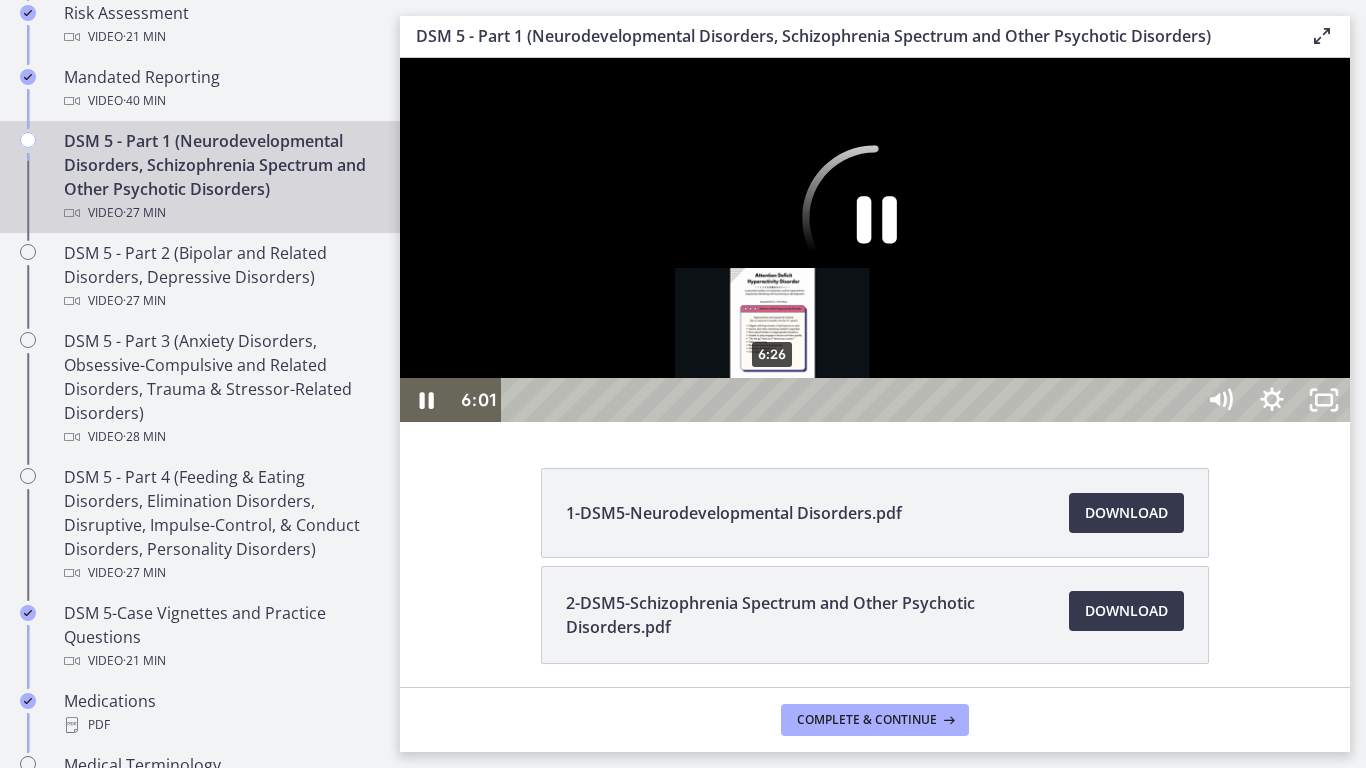 click on "6:26" at bounding box center [851, 400] 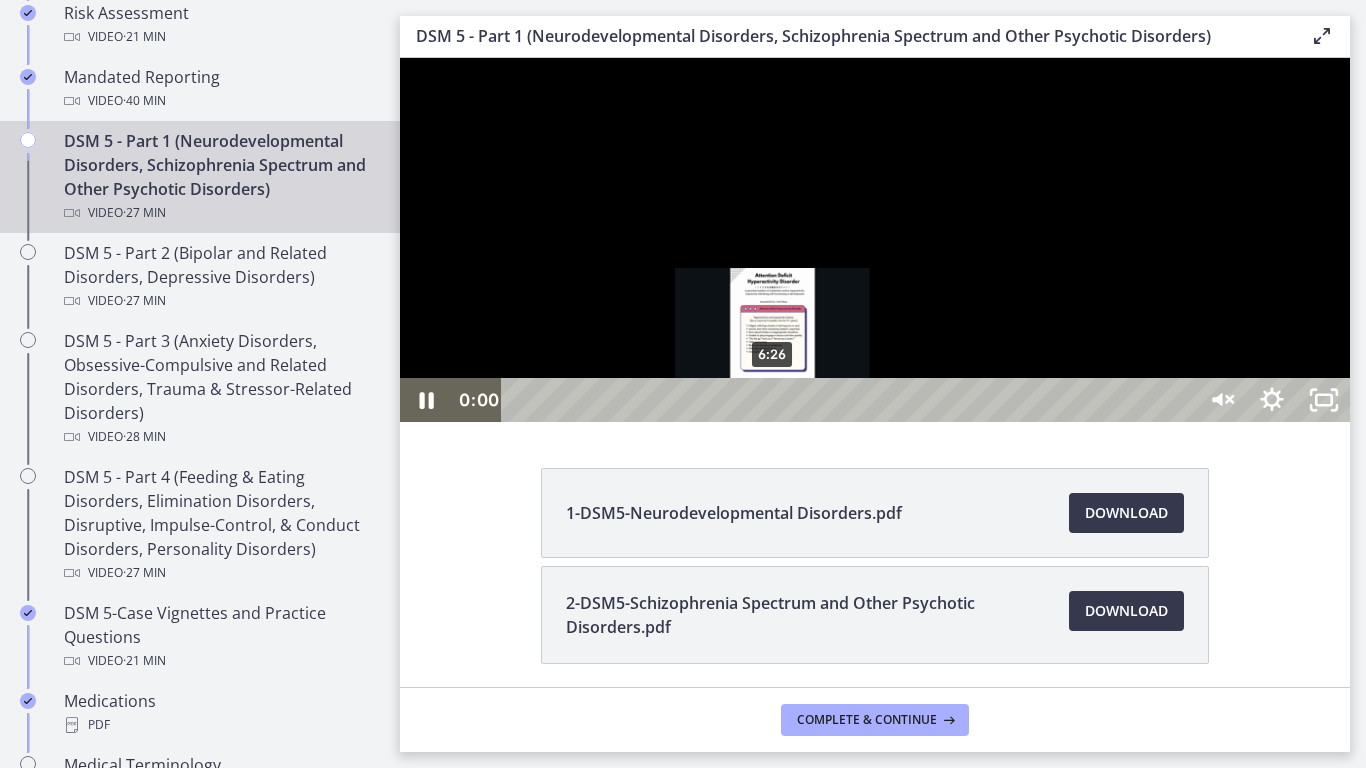click on "6:26" at bounding box center (851, 400) 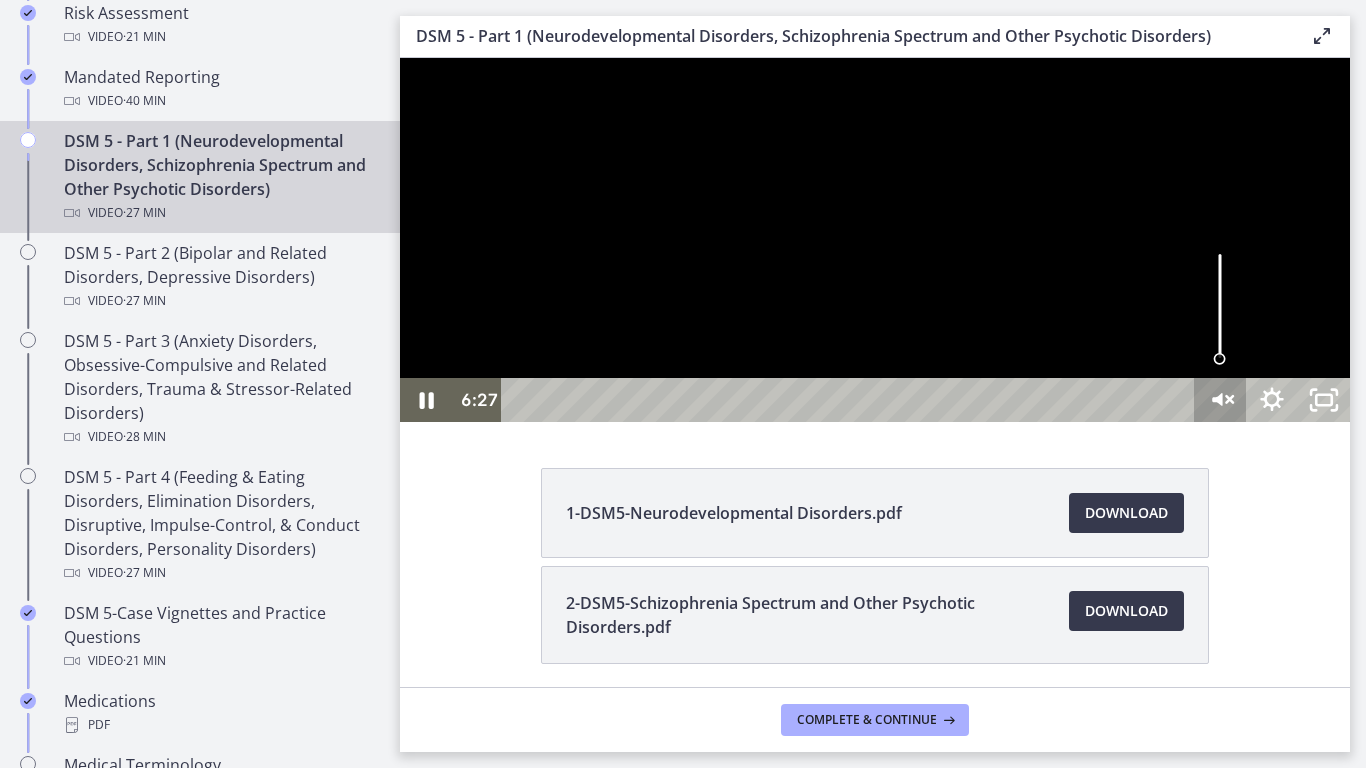 click 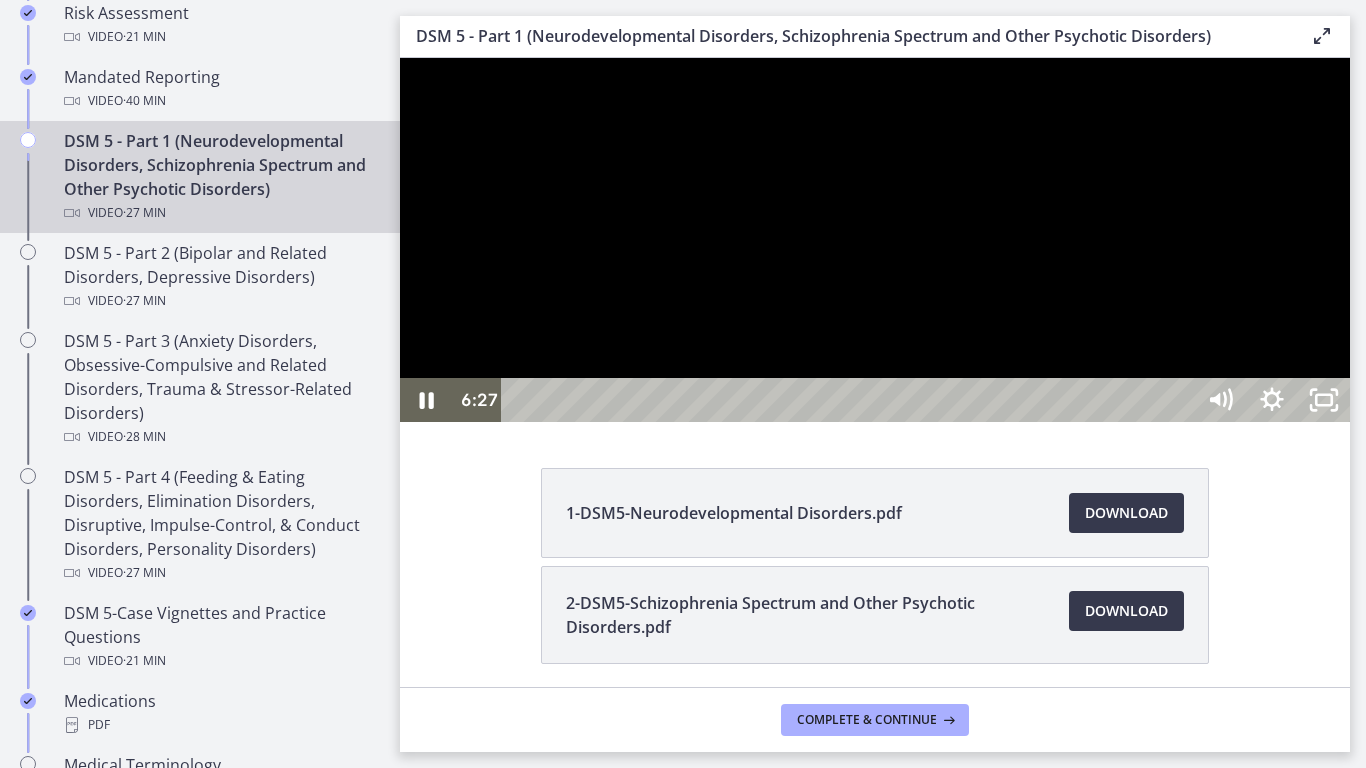 click at bounding box center (875, 240) 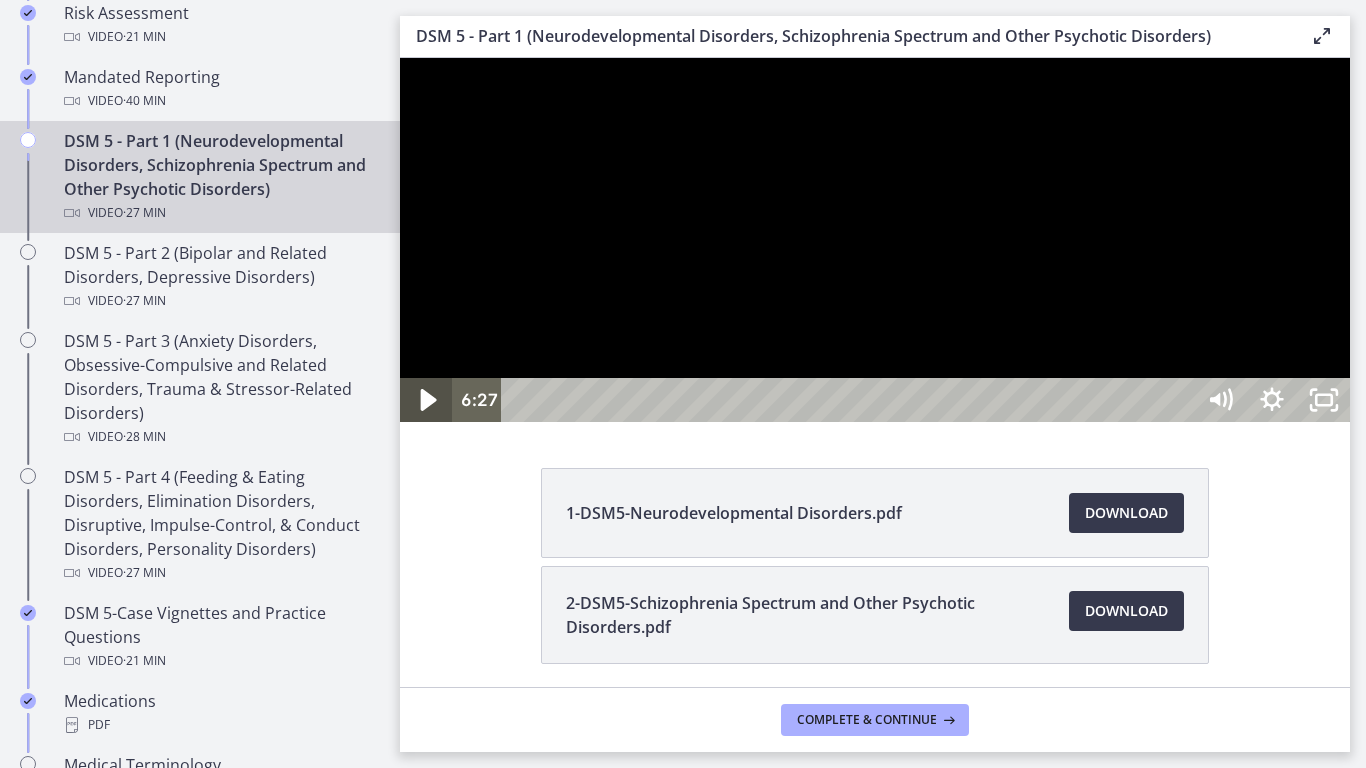 click 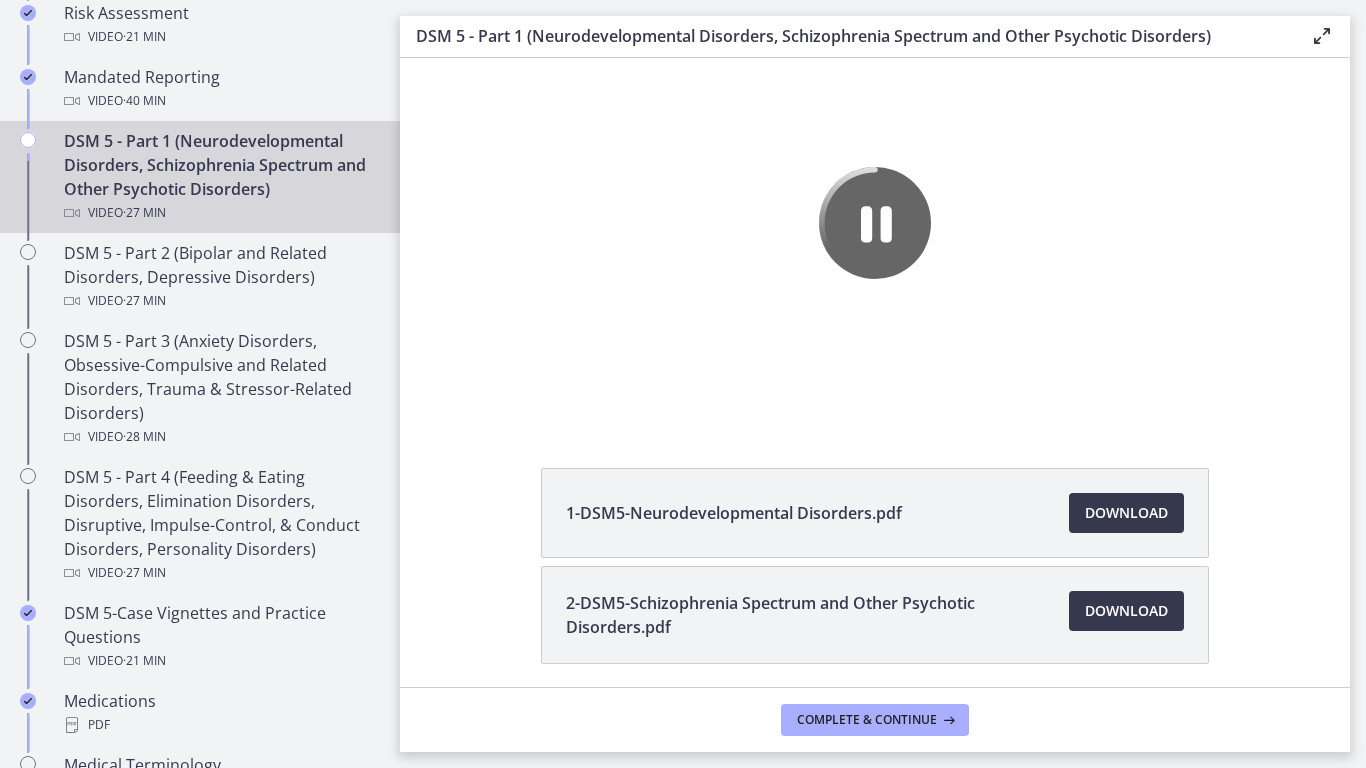click at bounding box center [420, 405] 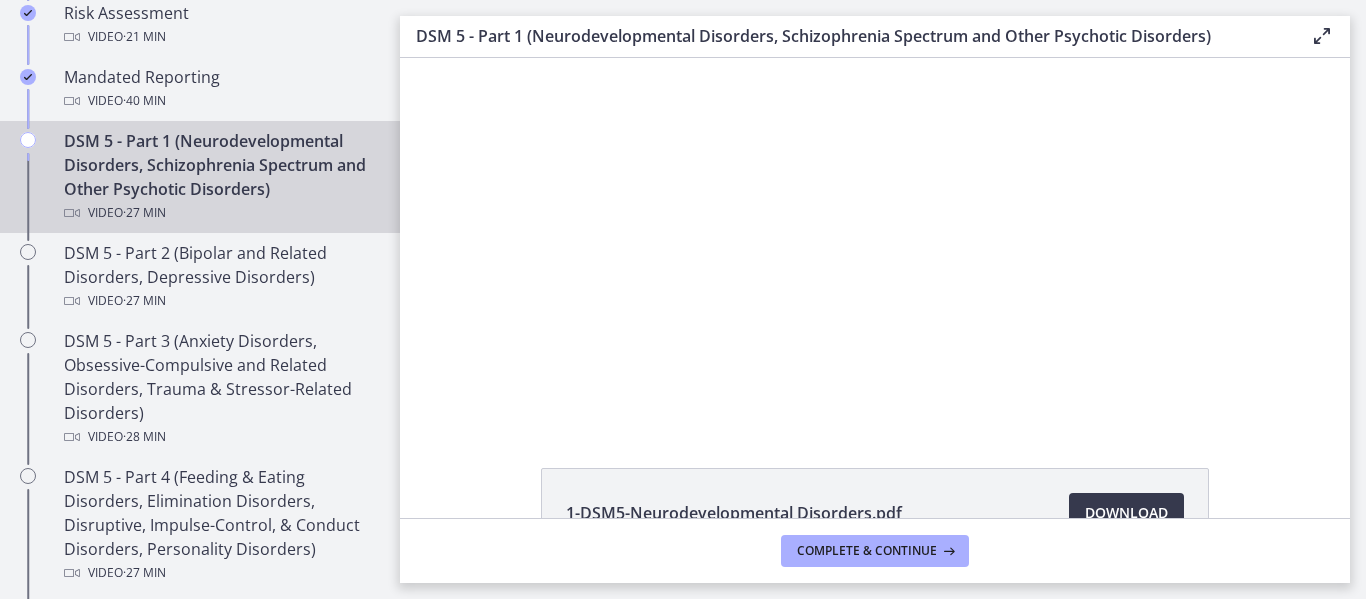 drag, startPoint x: 683, startPoint y: 263, endPoint x: 450, endPoint y: 268, distance: 233.05363 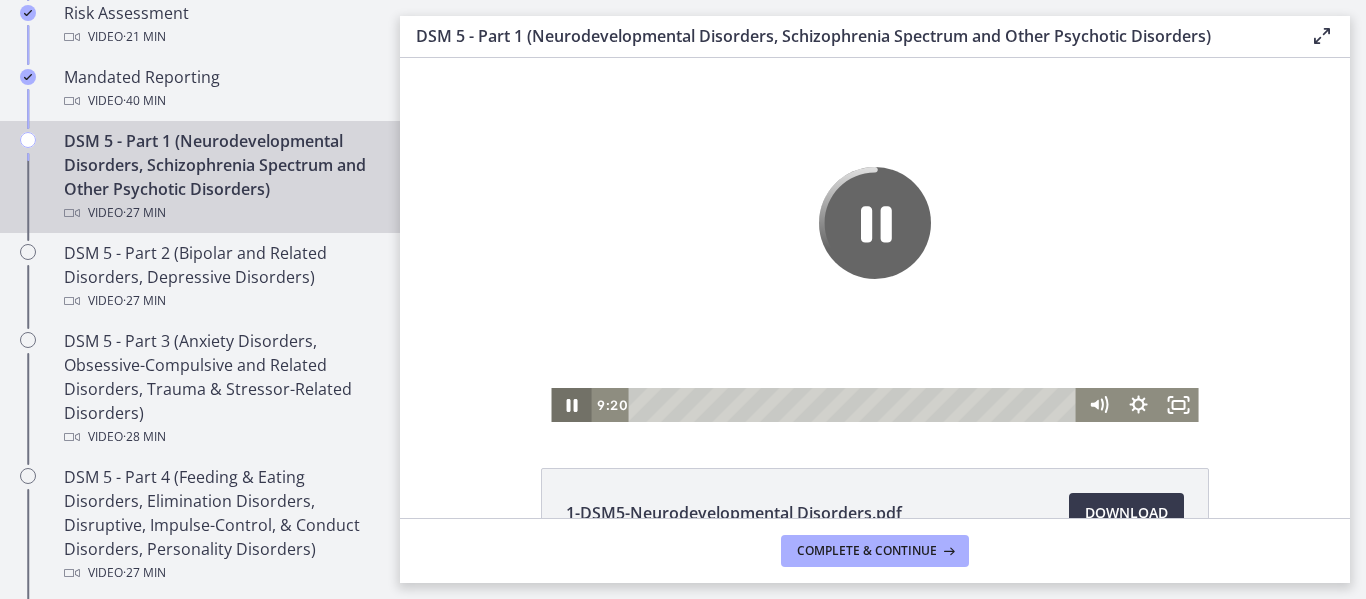 click 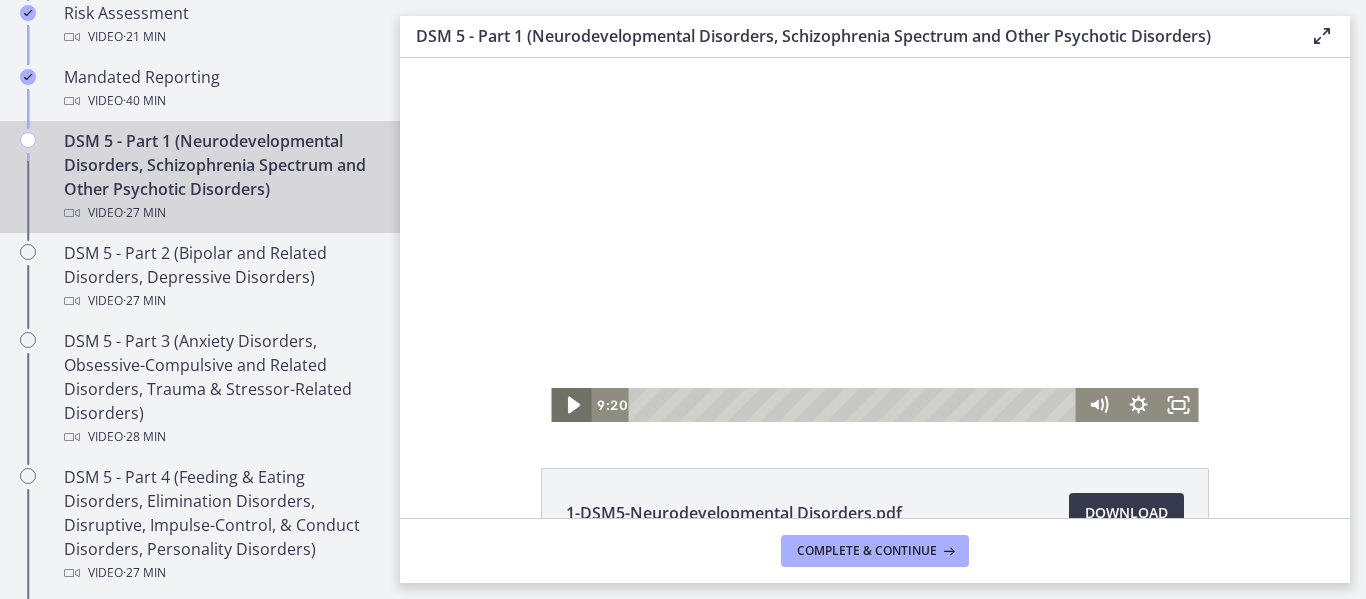 click 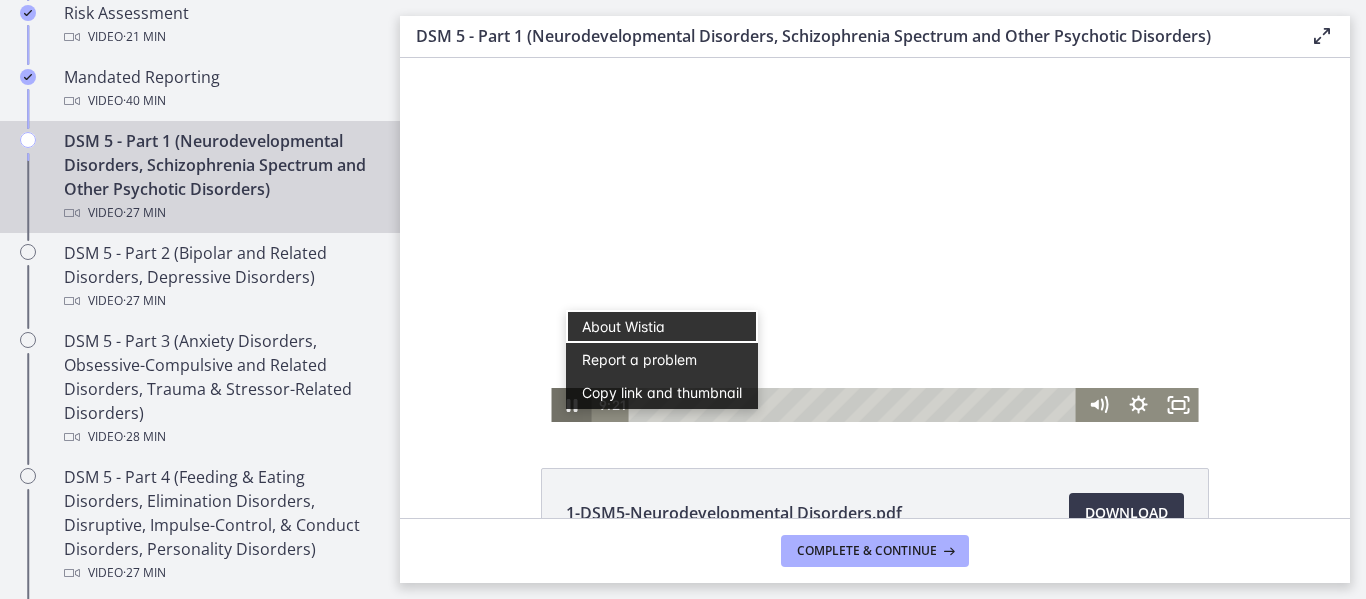 scroll, scrollTop: 0, scrollLeft: 0, axis: both 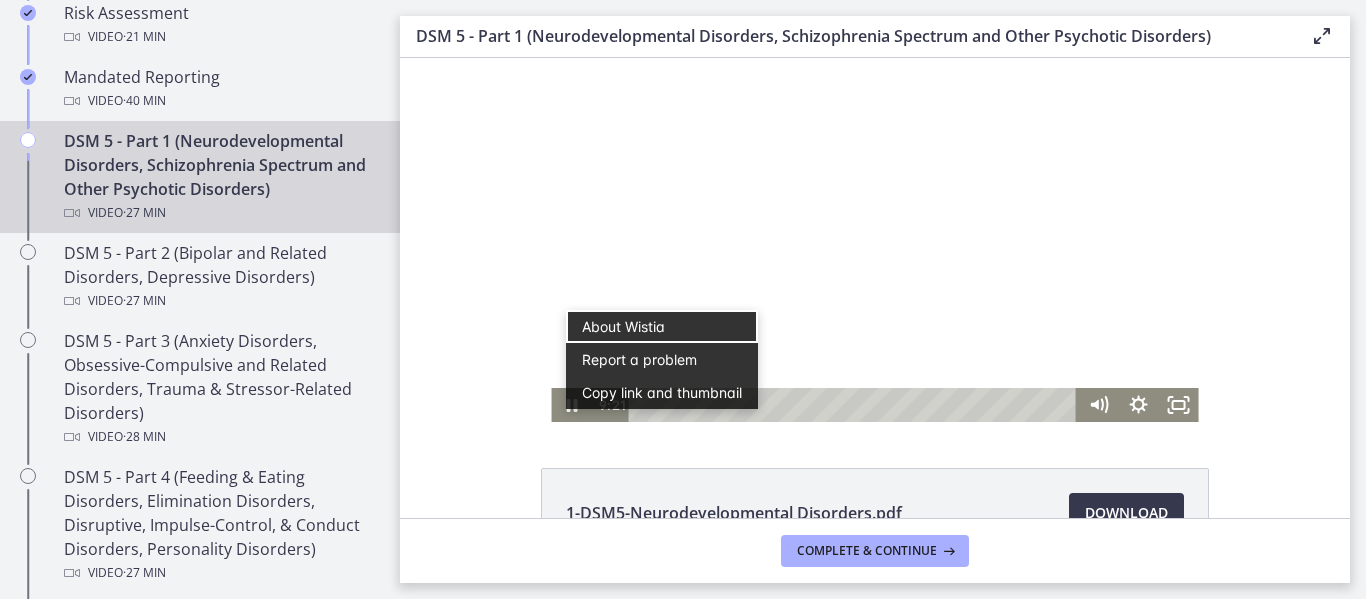 click on "**********" at bounding box center [875, 240] 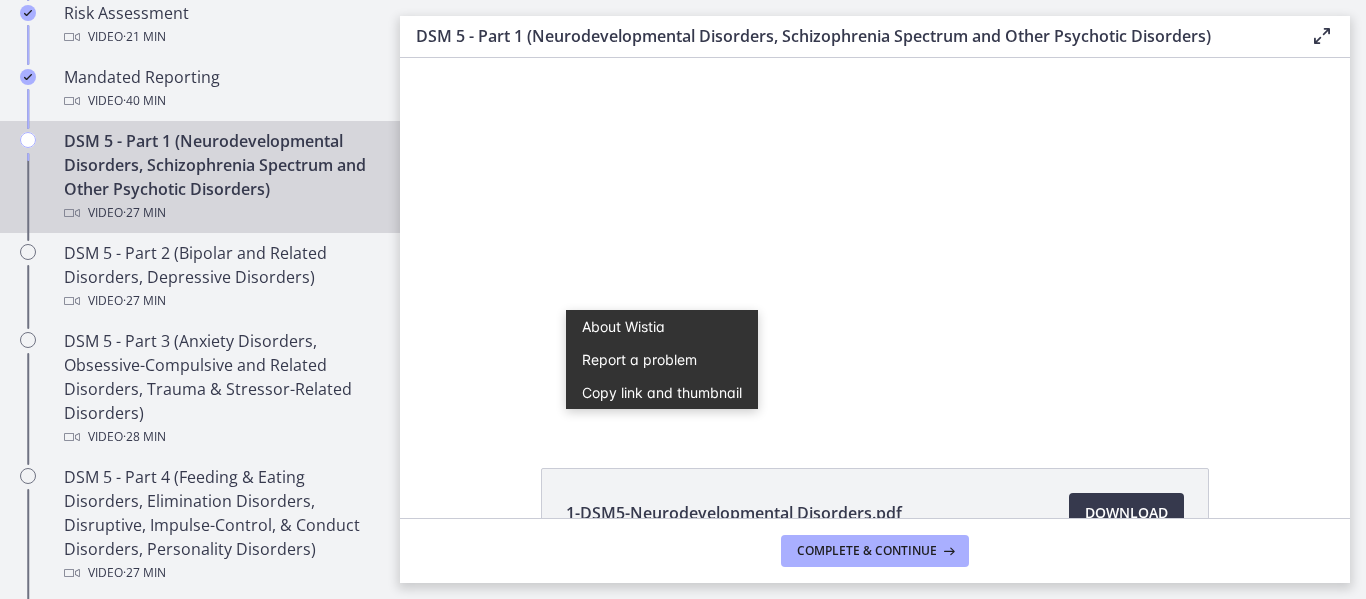 click on "**********" at bounding box center [875, 240] 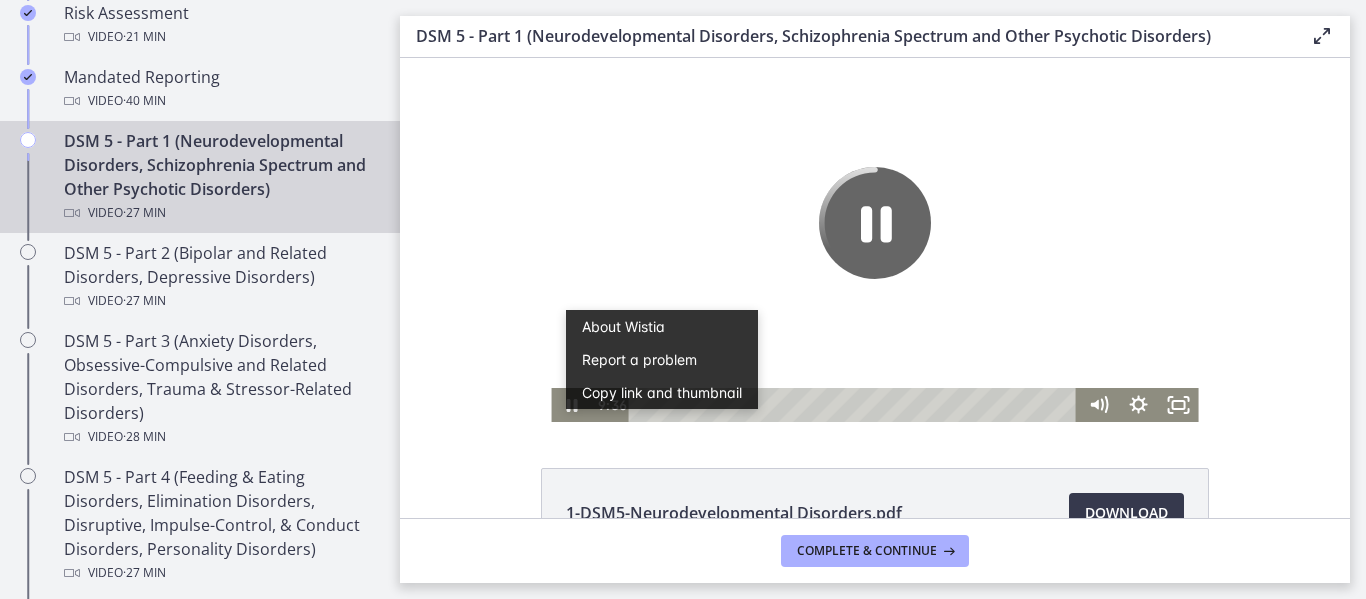 click at bounding box center [874, 240] 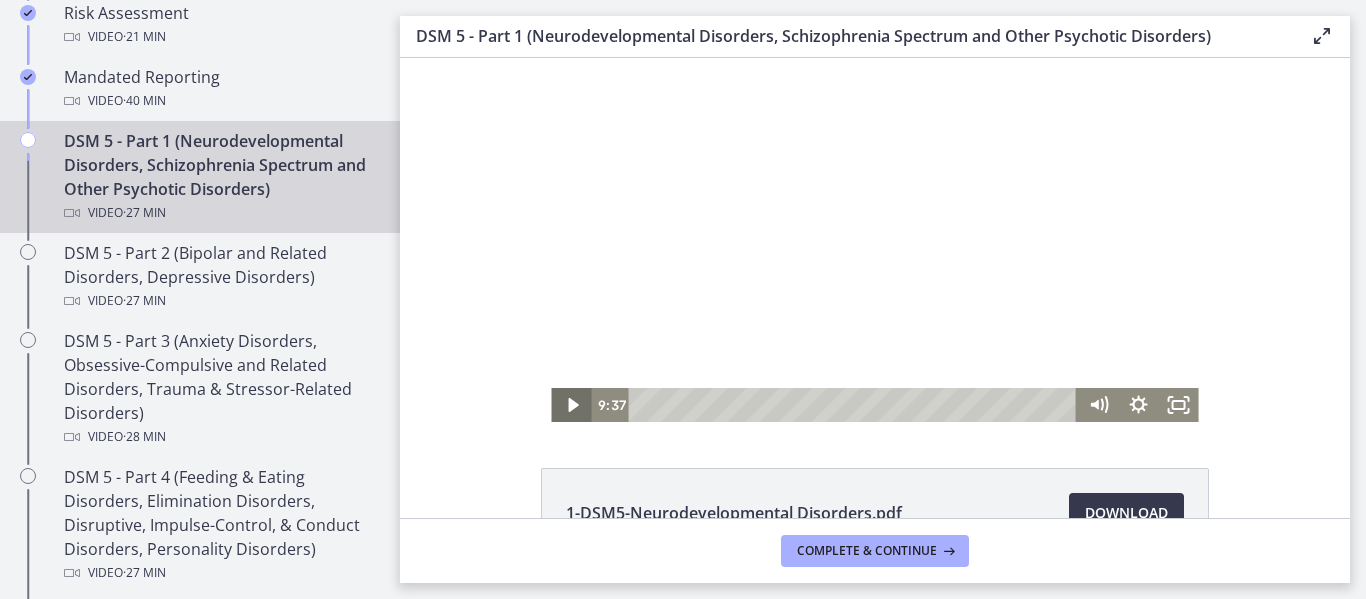 click 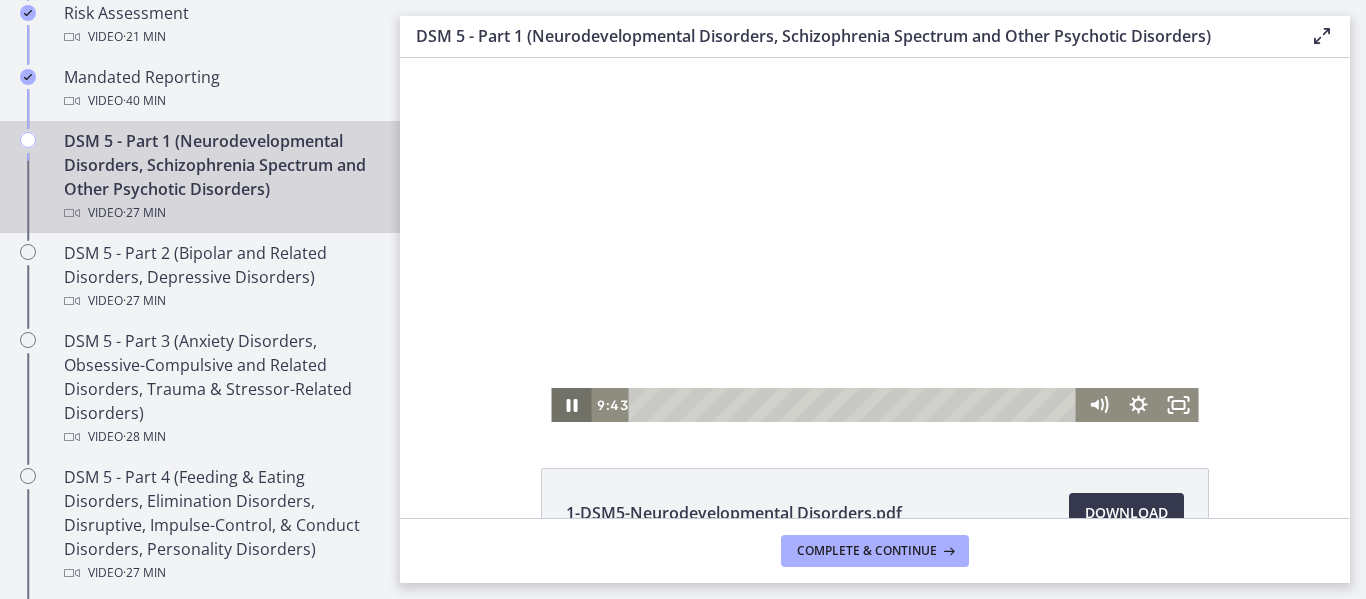 click 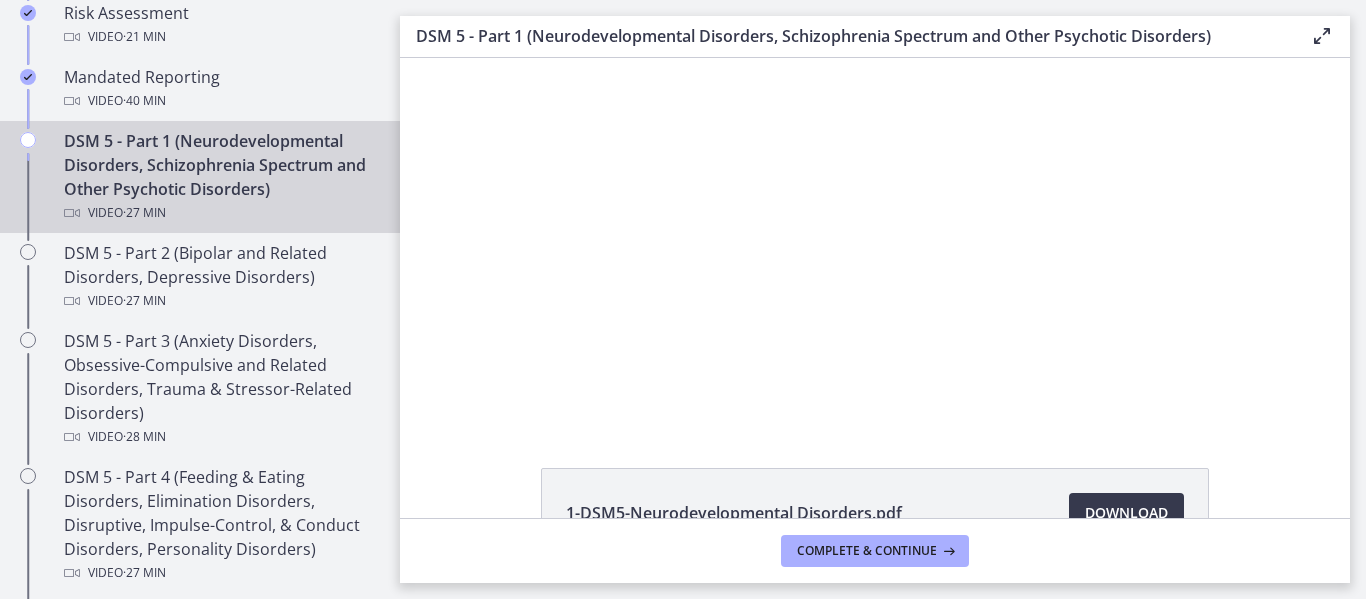 click at bounding box center [874, 240] 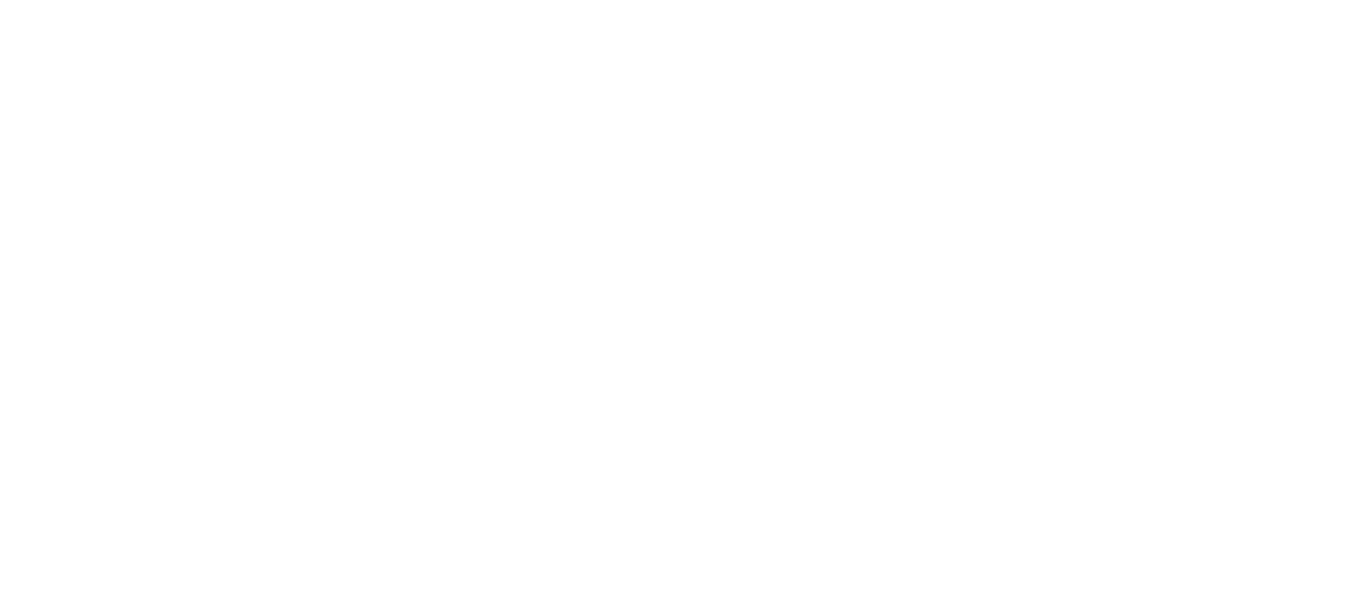 click at bounding box center [43, -234] 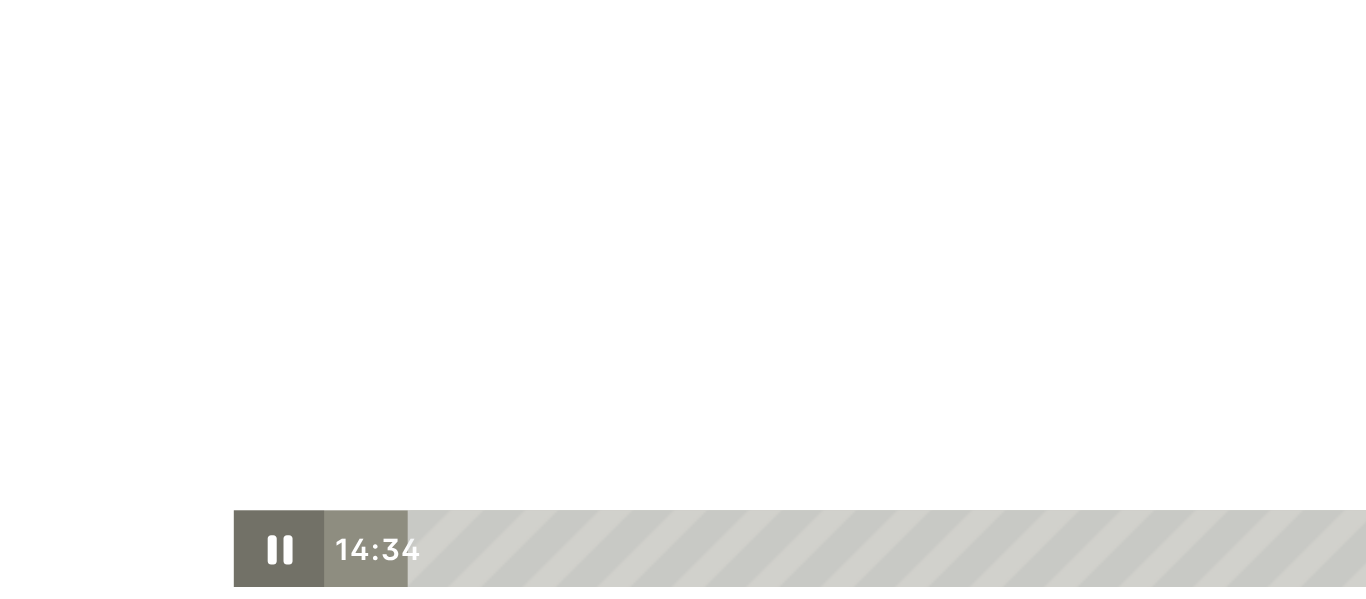 click 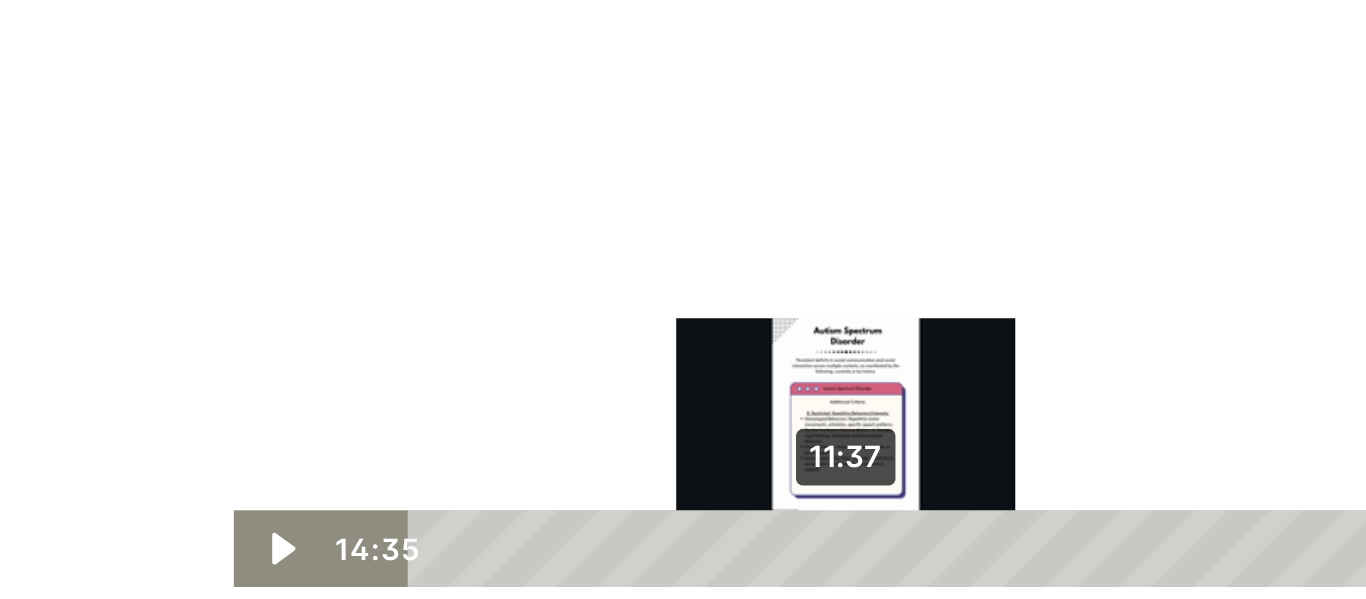 click on "11:37" at bounding box center (348, 113) 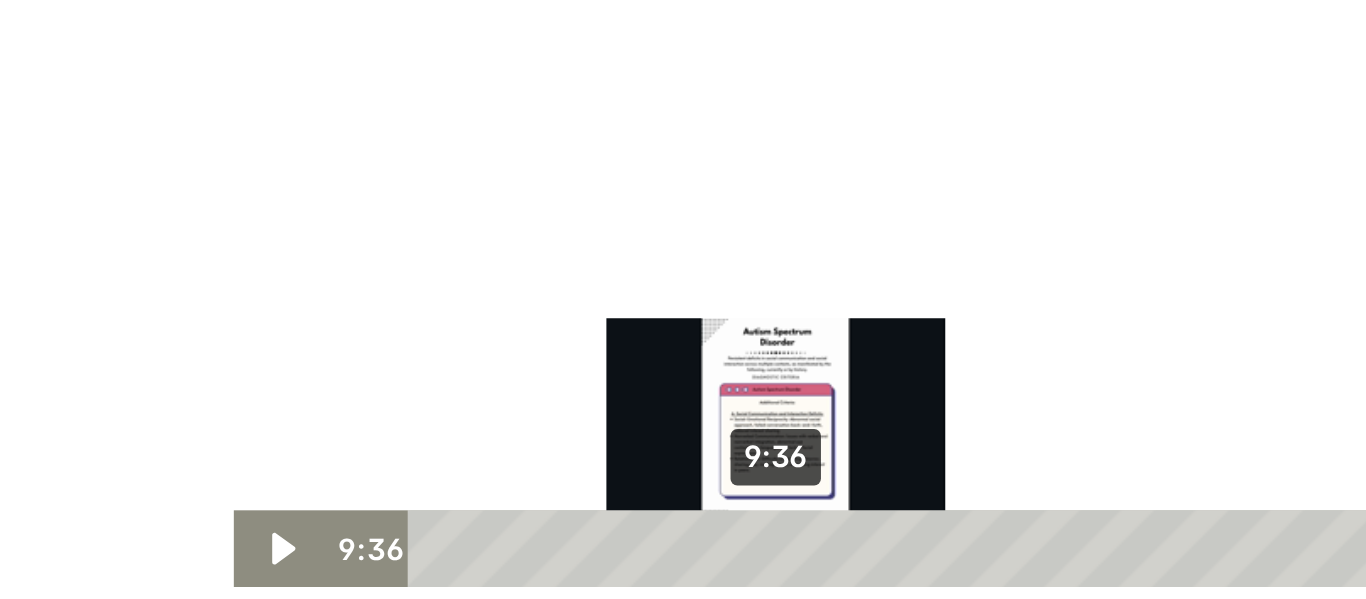 click on "9:36" at bounding box center [348, 113] 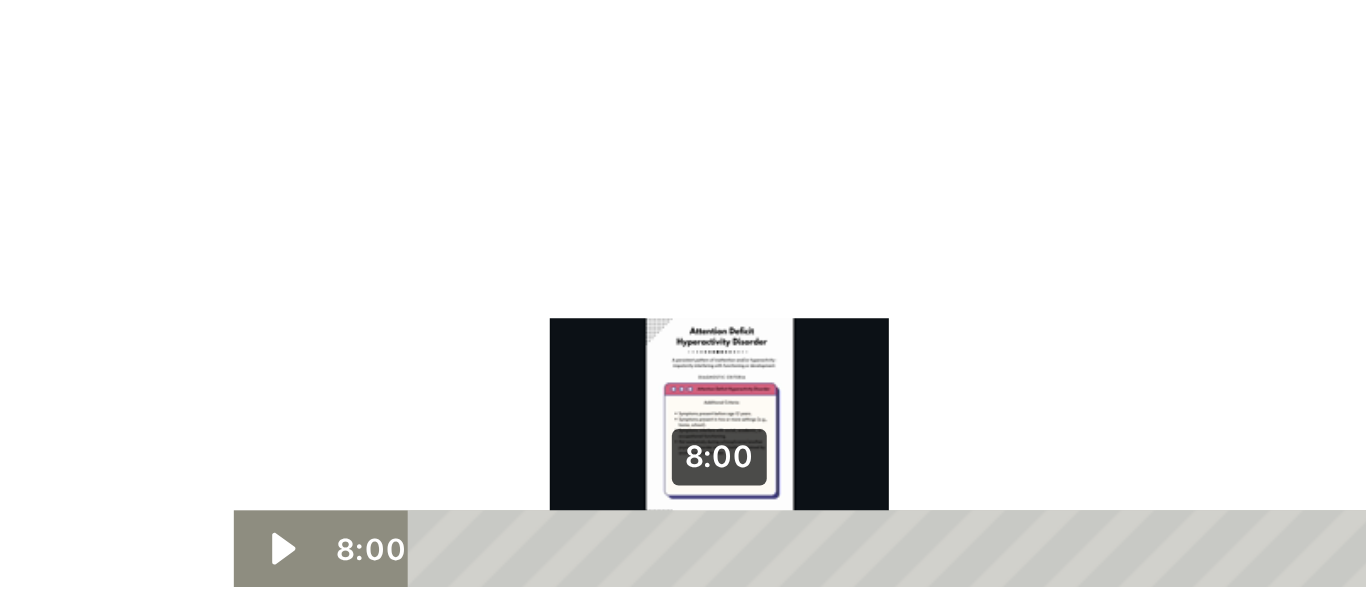 click at bounding box center (258, 112) 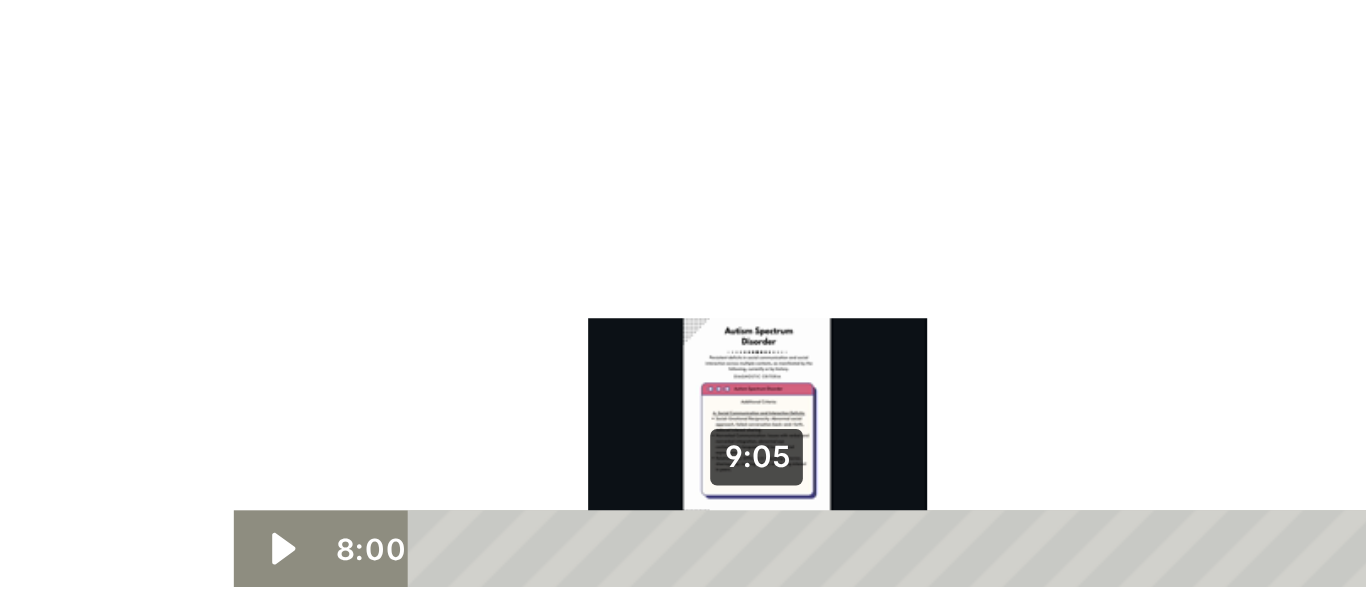 click on "9:05" at bounding box center [348, 113] 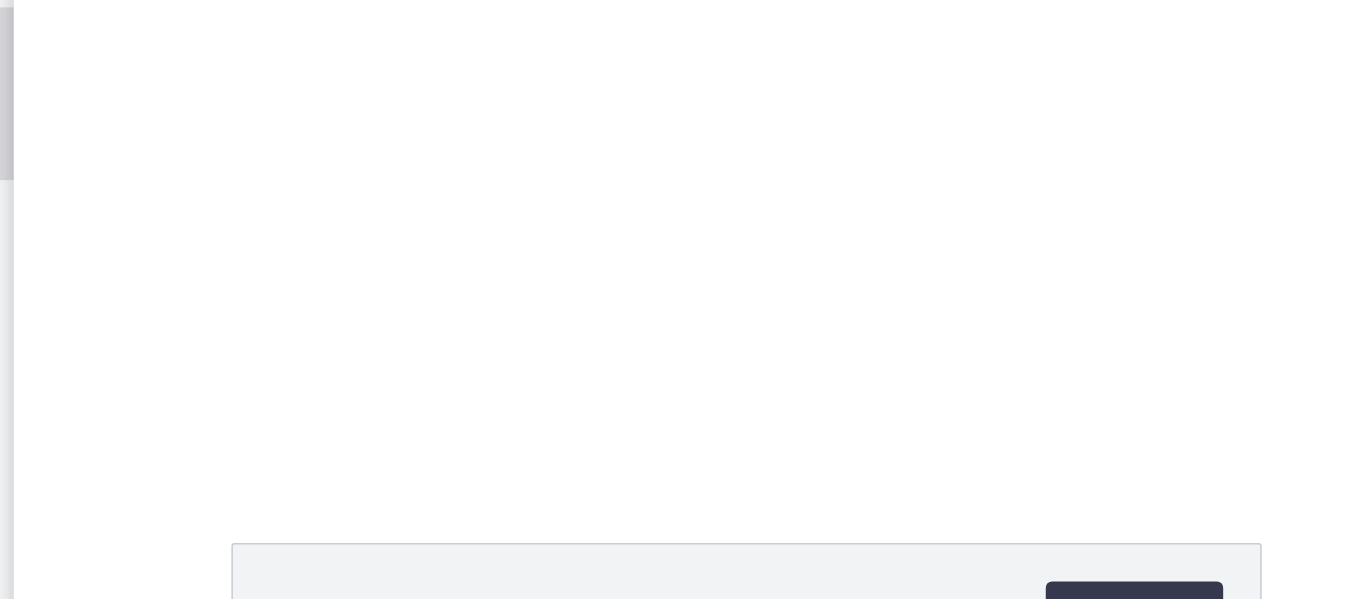 click at bounding box center [487, 93] 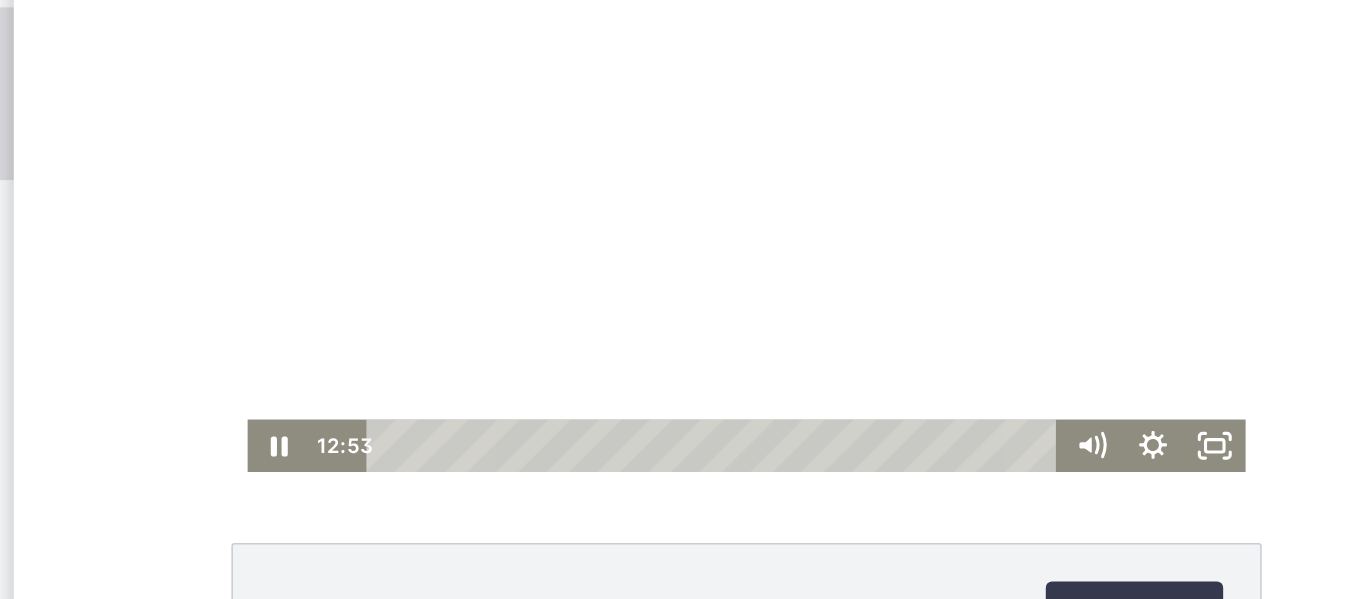 click at bounding box center [487, 93] 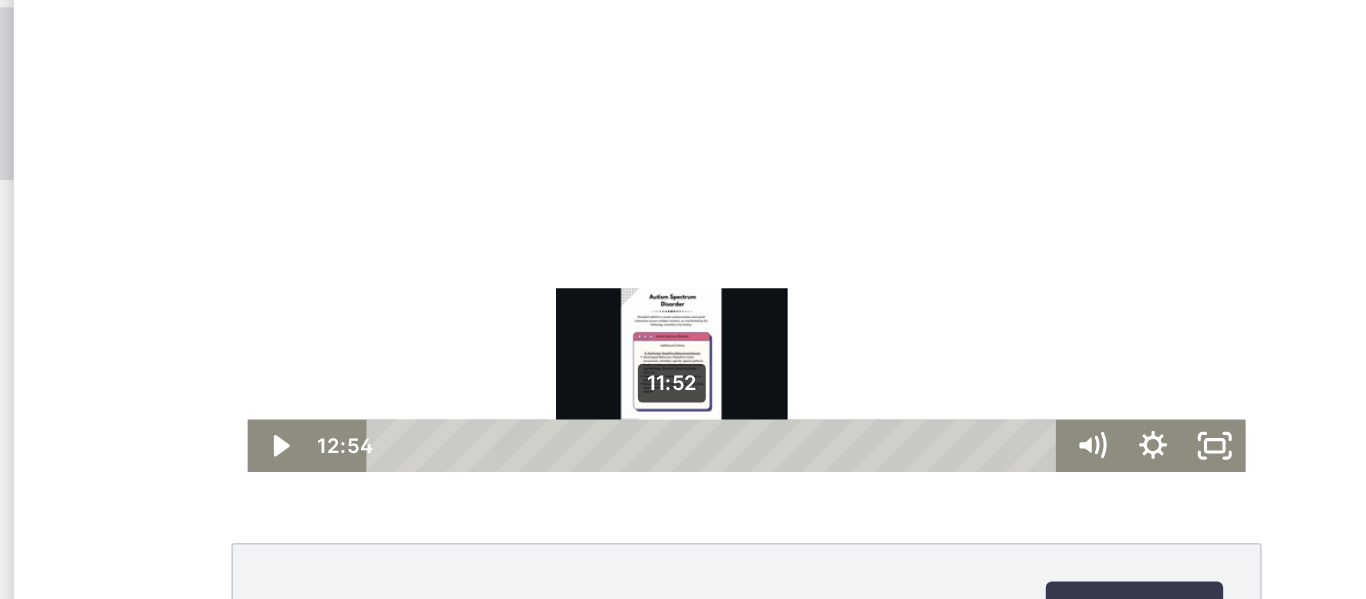 click on "11:52" at bounding box center (469, 258) 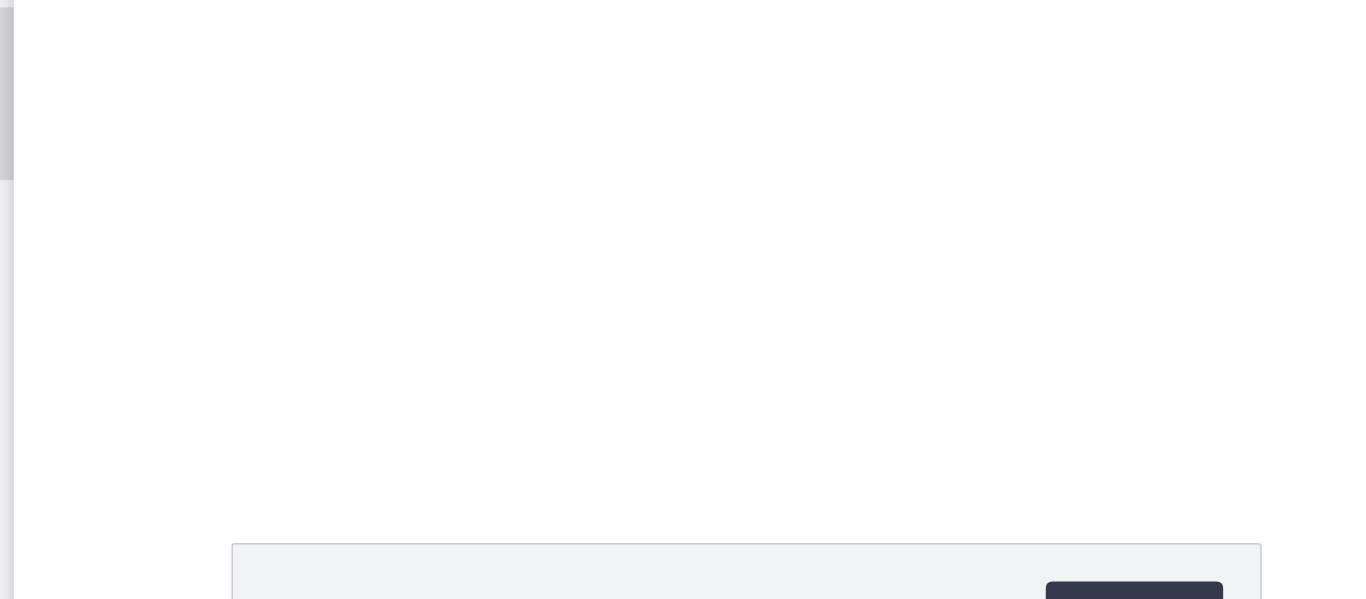click at bounding box center [487, 93] 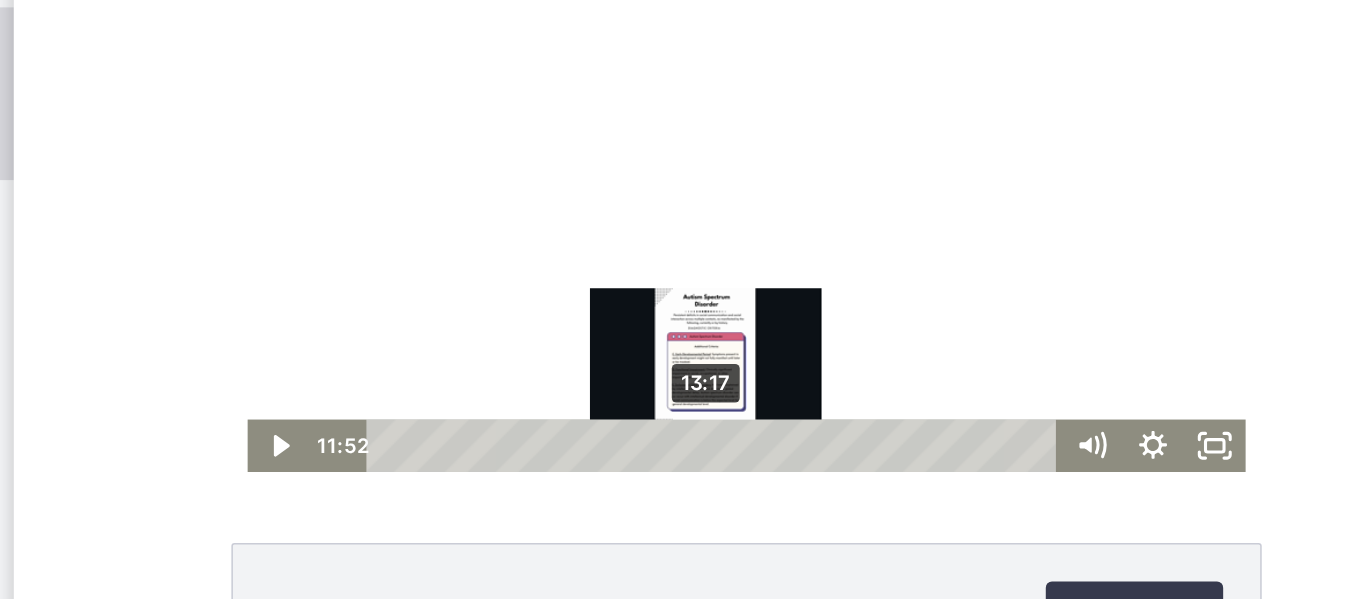 click on "13:17" at bounding box center [469, 258] 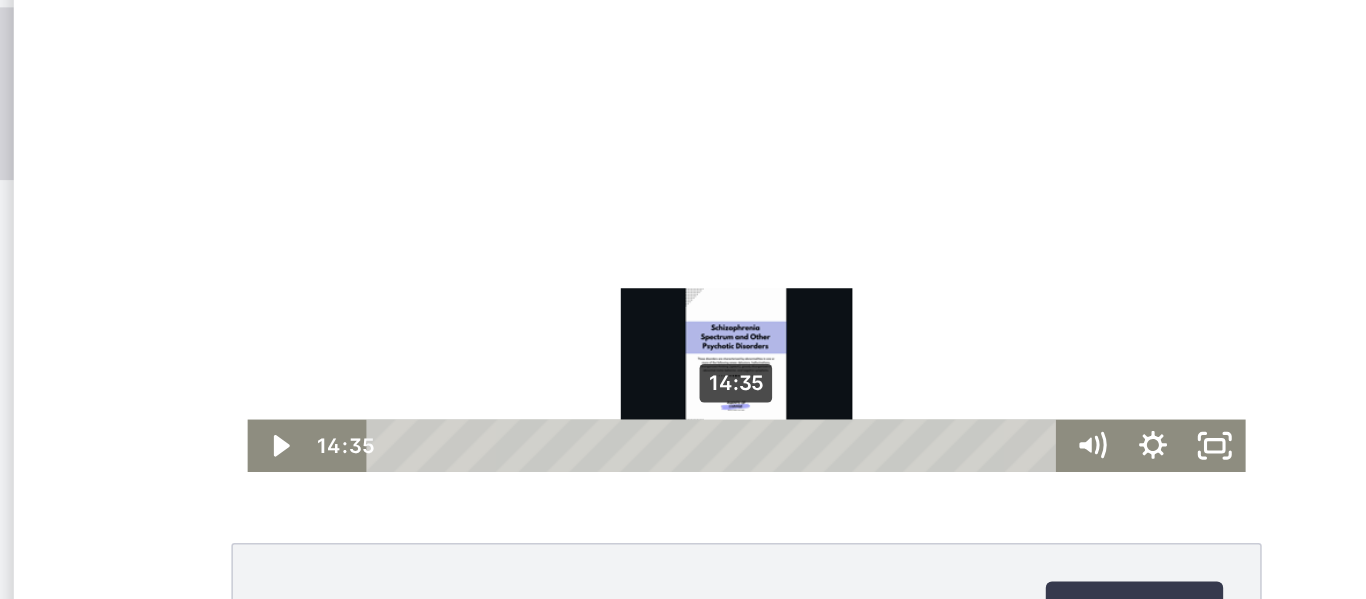 click on "14:35" at bounding box center (469, 258) 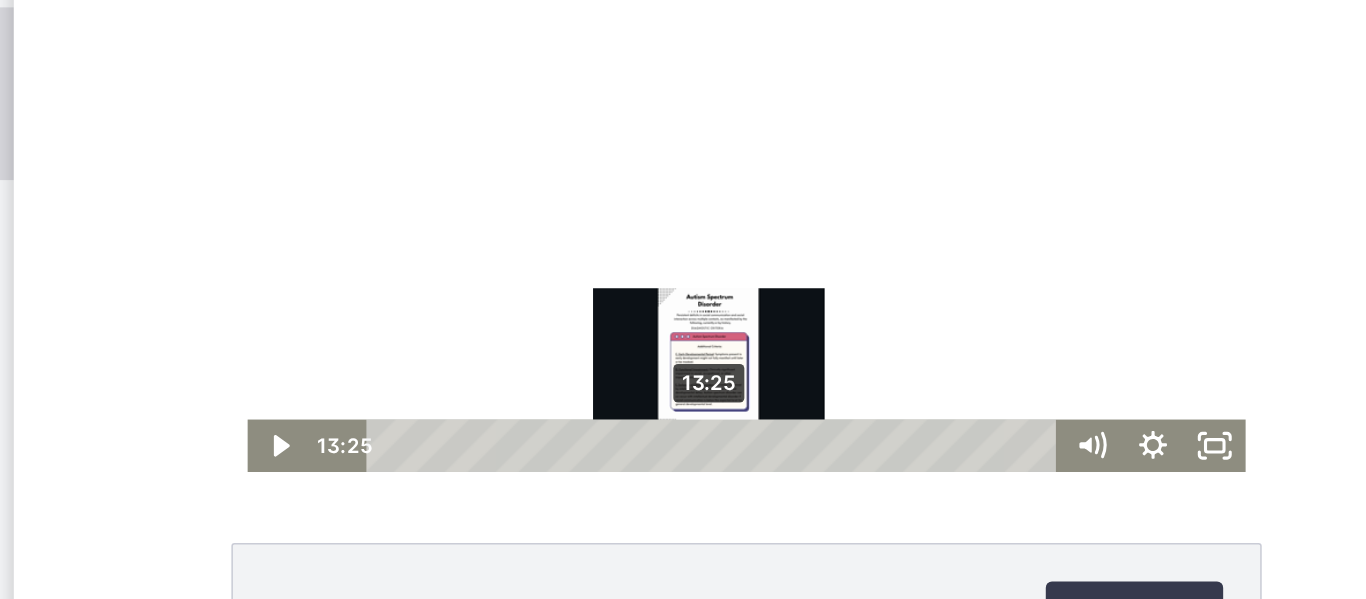 click on "13:25" at bounding box center [469, 258] 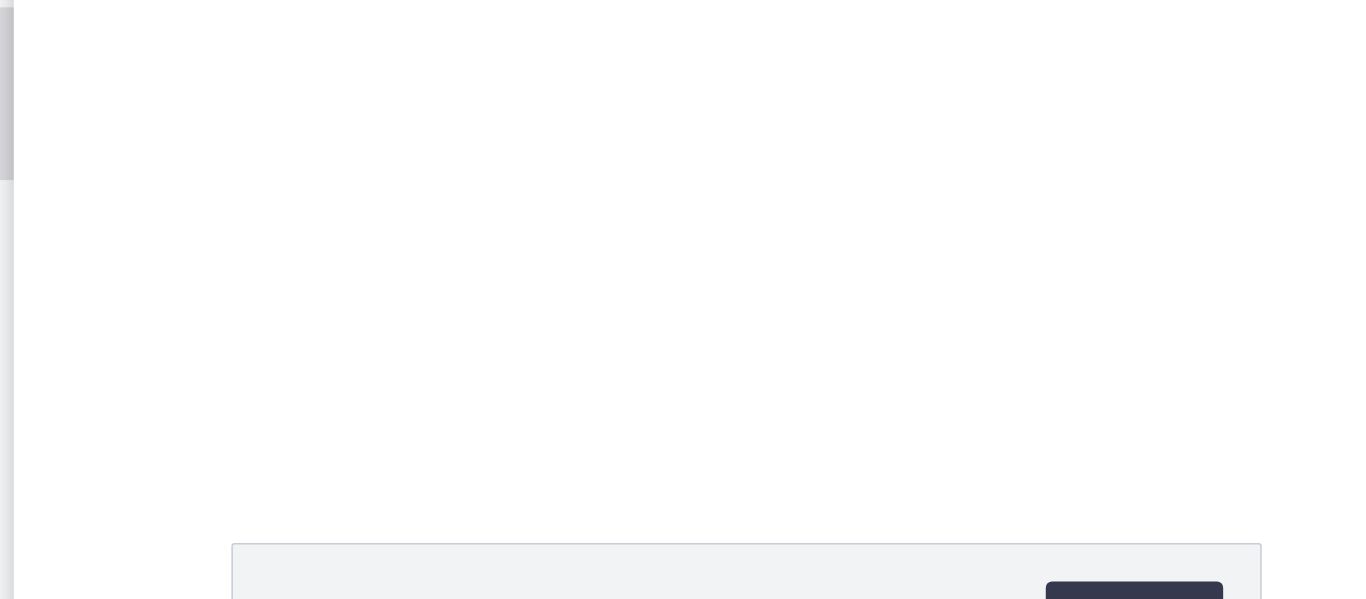 drag, startPoint x: 651, startPoint y: 399, endPoint x: 70, endPoint y: 228, distance: 605.6418 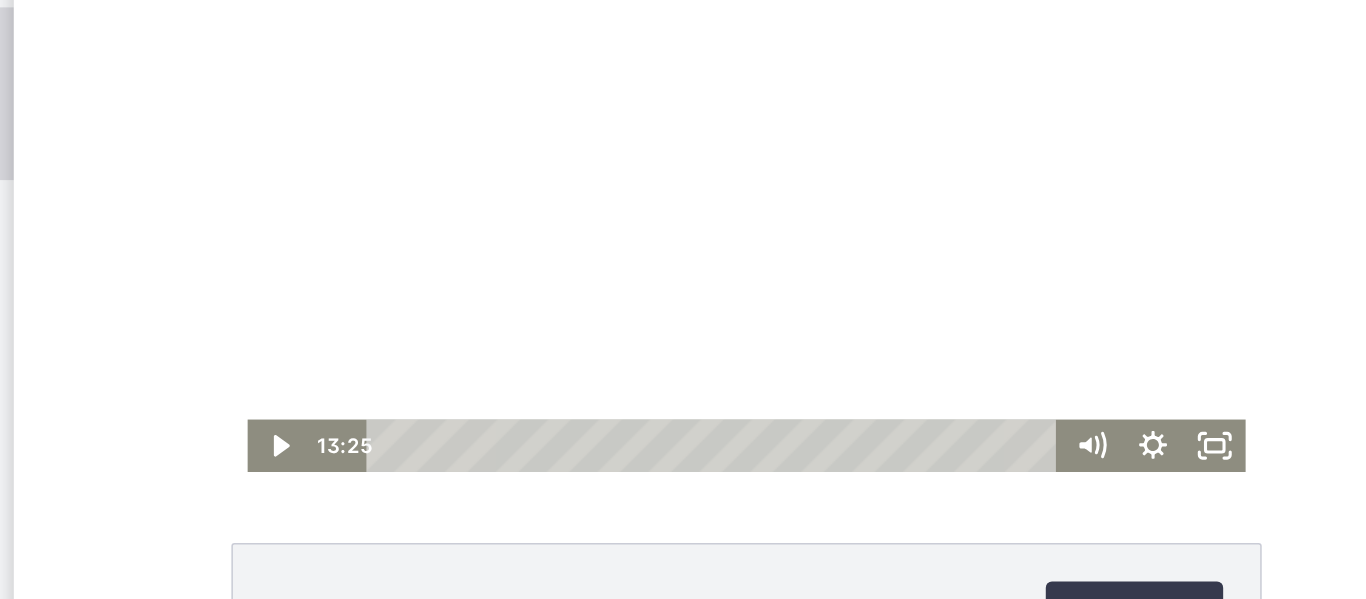 click at bounding box center [487, 93] 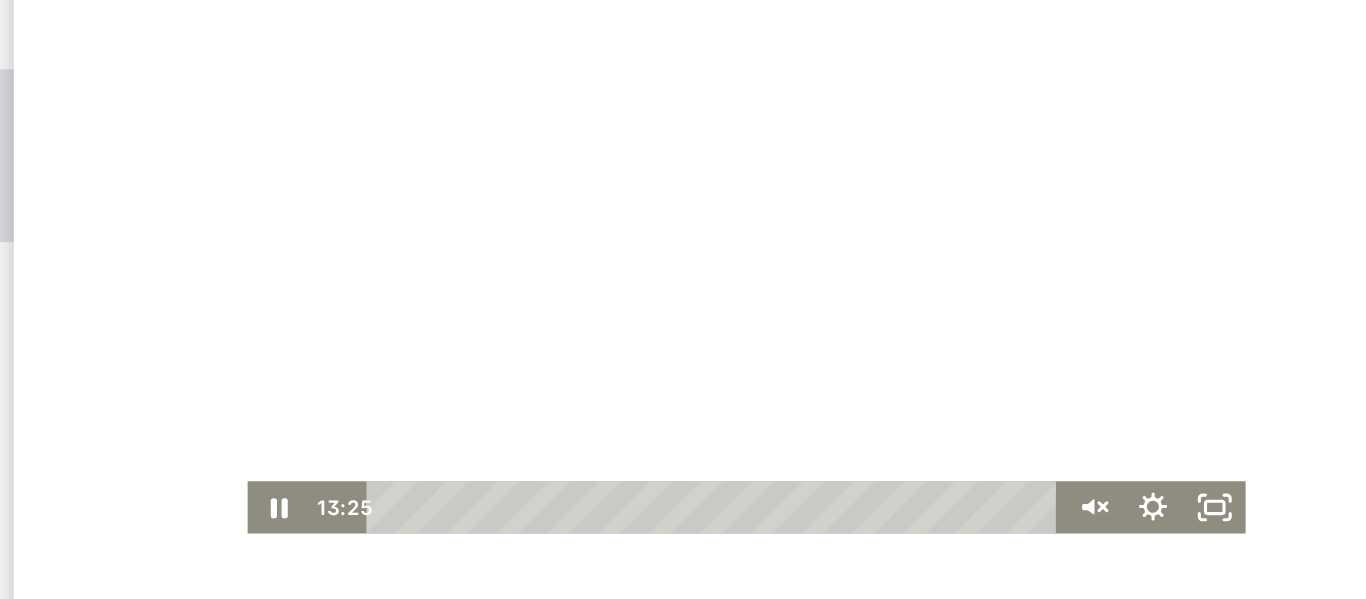 click at bounding box center (487, 155) 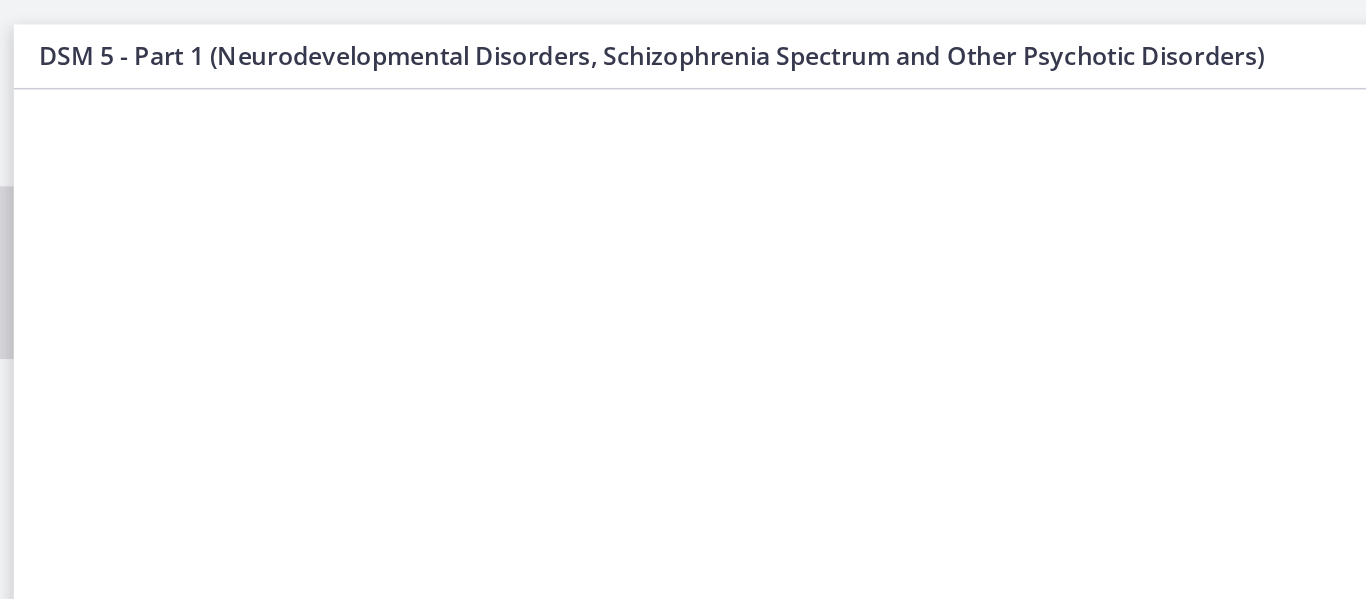 click on "**********" at bounding box center [488, 271] 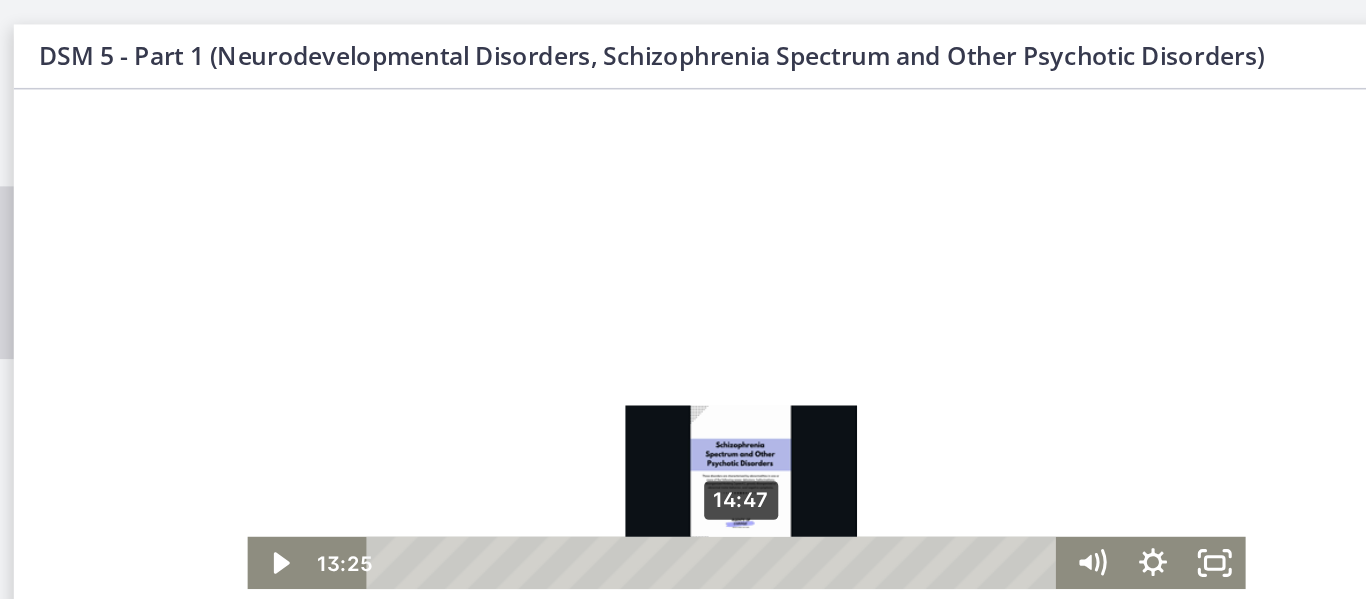 click on "14:47" at bounding box center (469, 374) 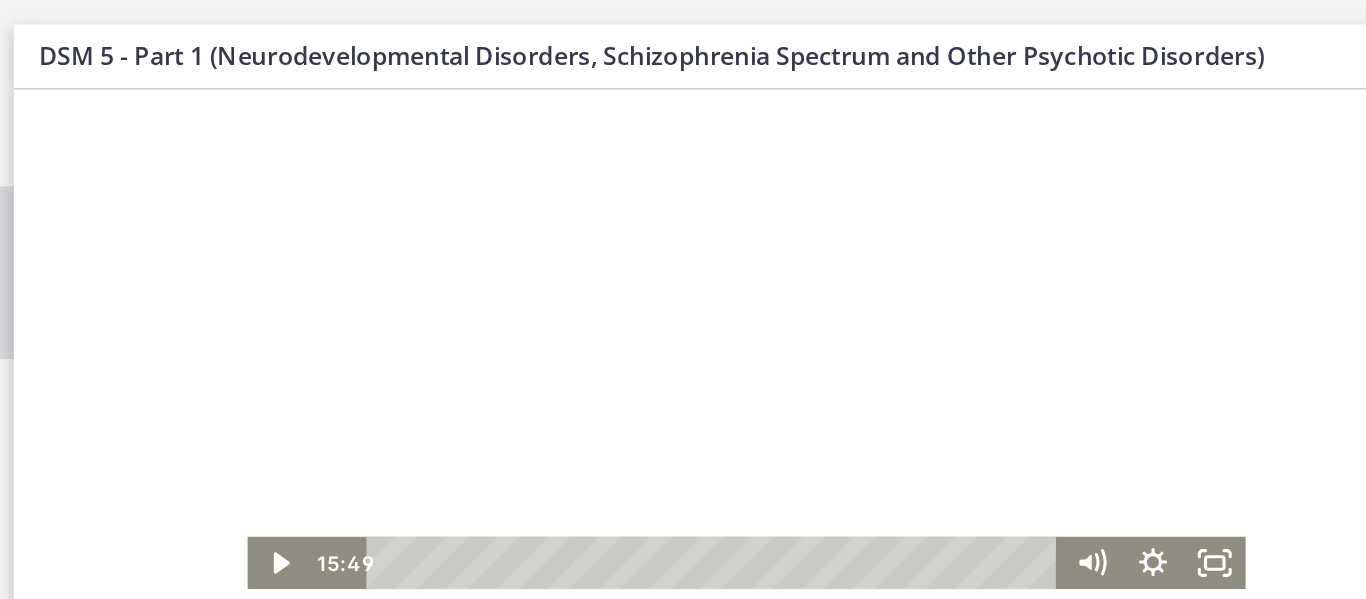 click on "**********" at bounding box center [488, 209] 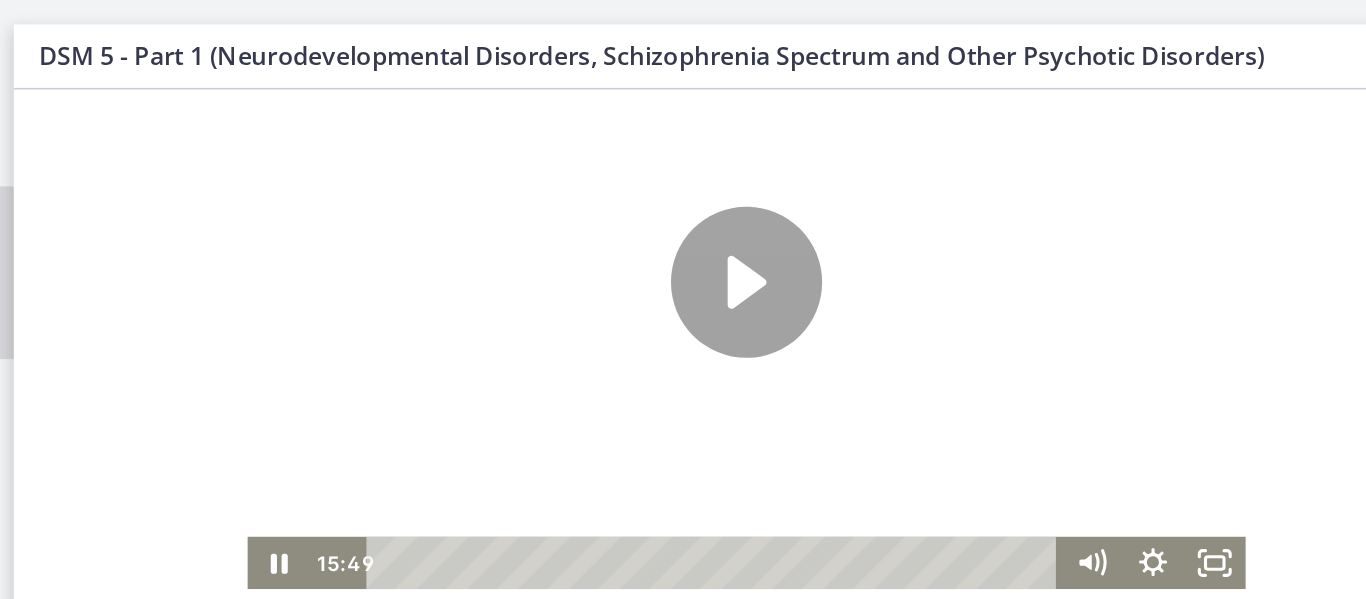 scroll, scrollTop: 478, scrollLeft: 0, axis: vertical 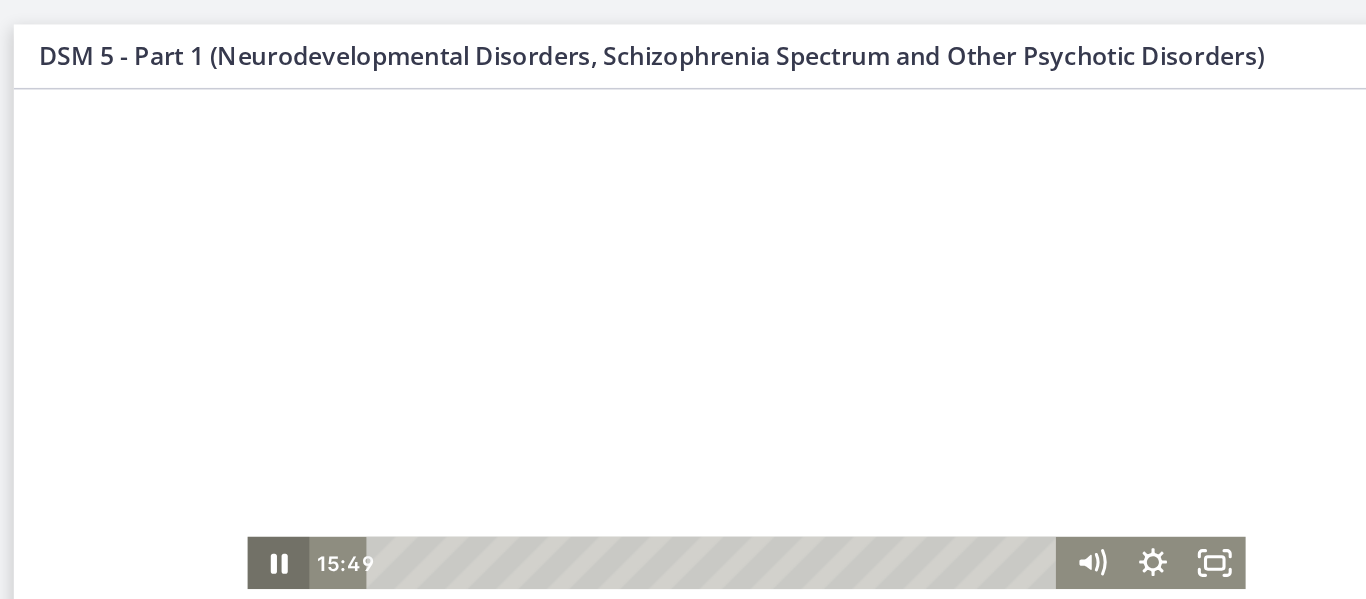 click 